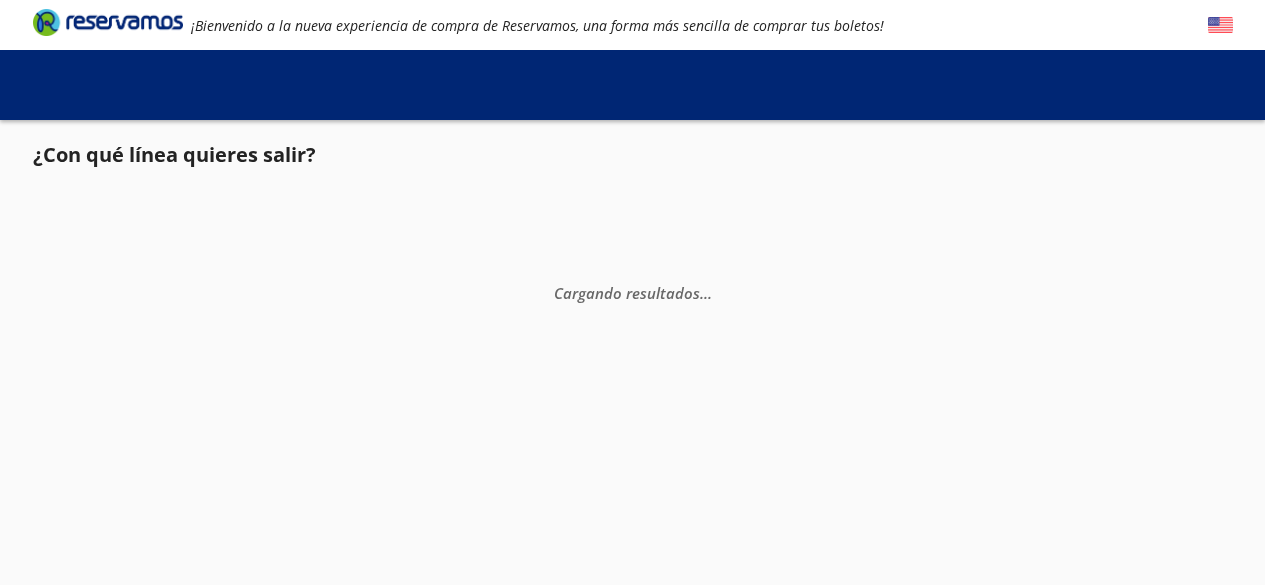 scroll, scrollTop: 0, scrollLeft: 0, axis: both 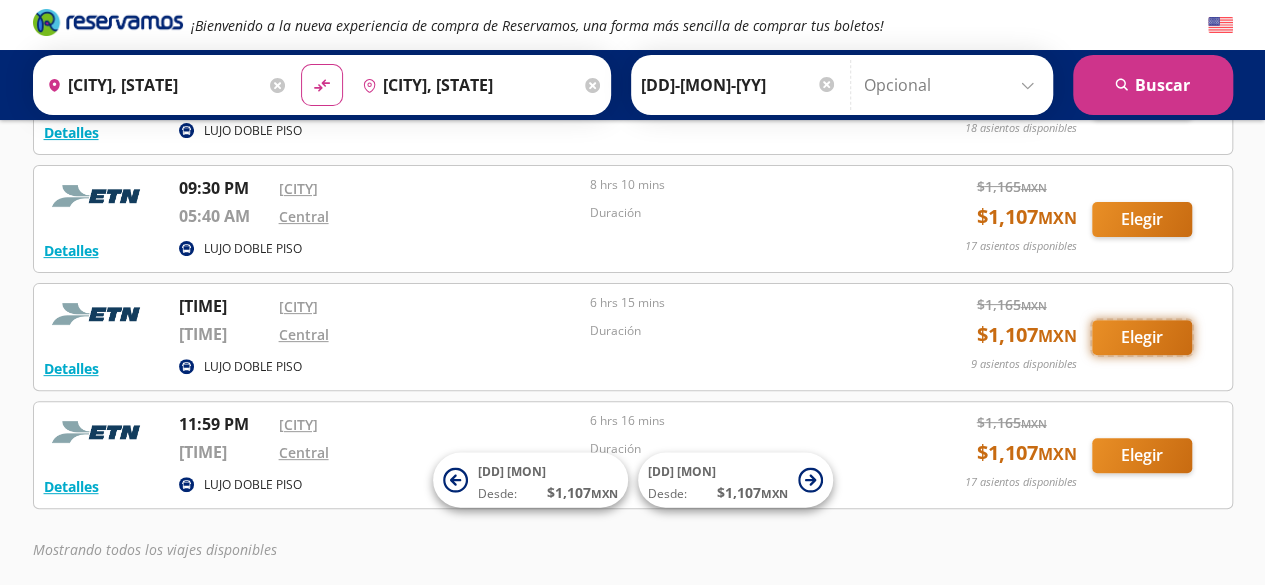 click on "Elegir" at bounding box center (1142, 101) 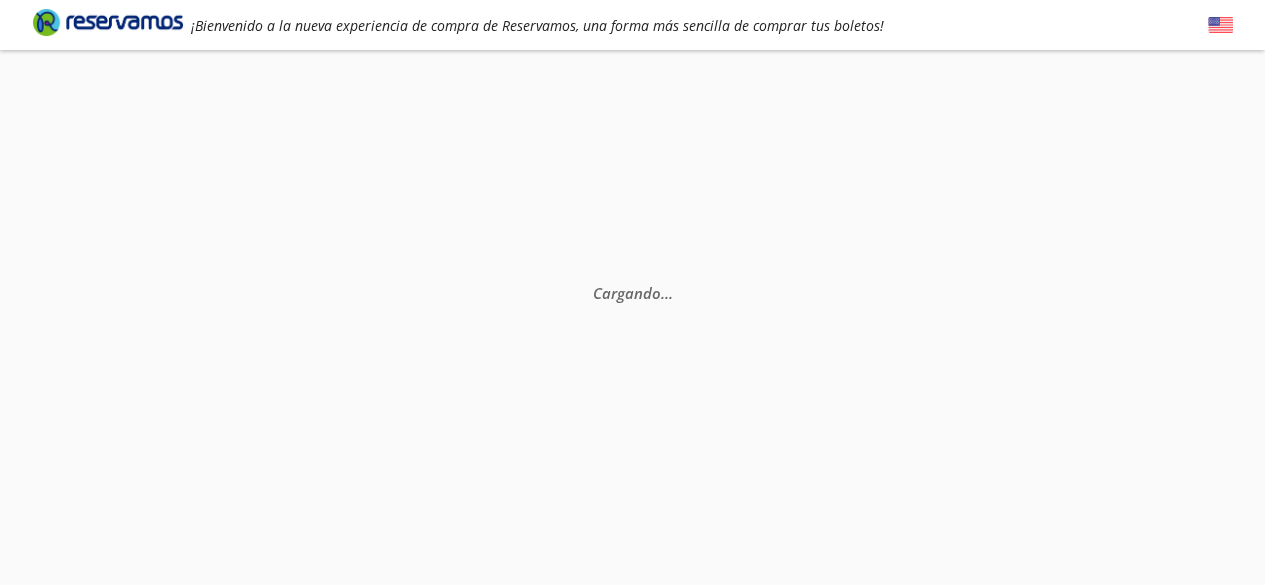 scroll, scrollTop: 0, scrollLeft: 0, axis: both 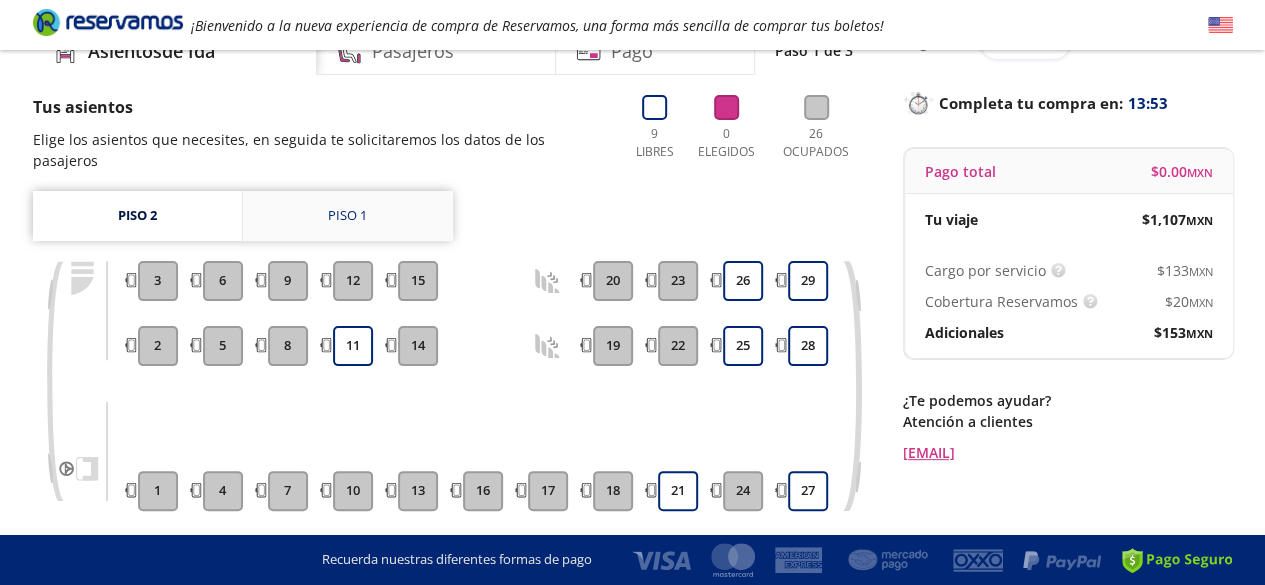 click on "Piso 1" at bounding box center (347, 216) 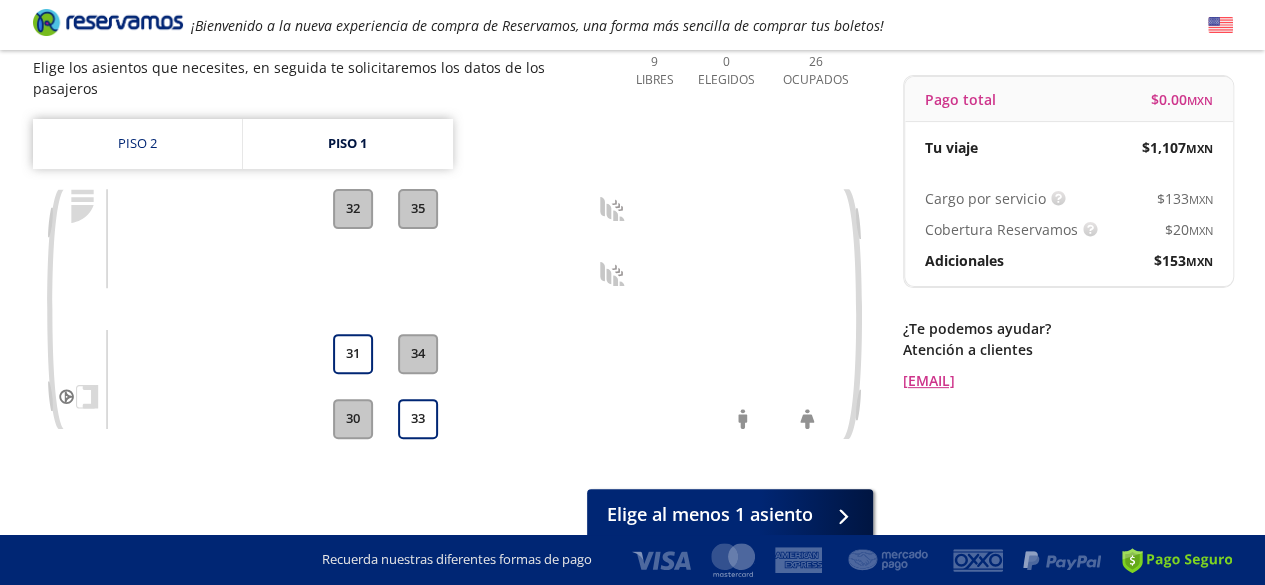 scroll, scrollTop: 129, scrollLeft: 0, axis: vertical 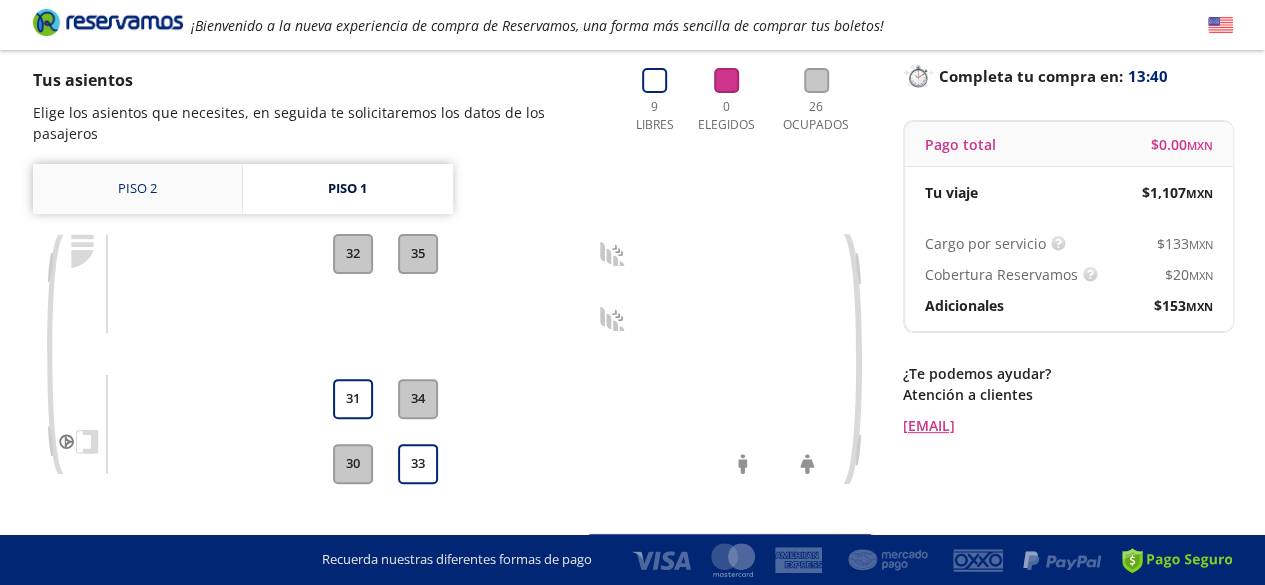 click on "Piso 2" at bounding box center [137, 189] 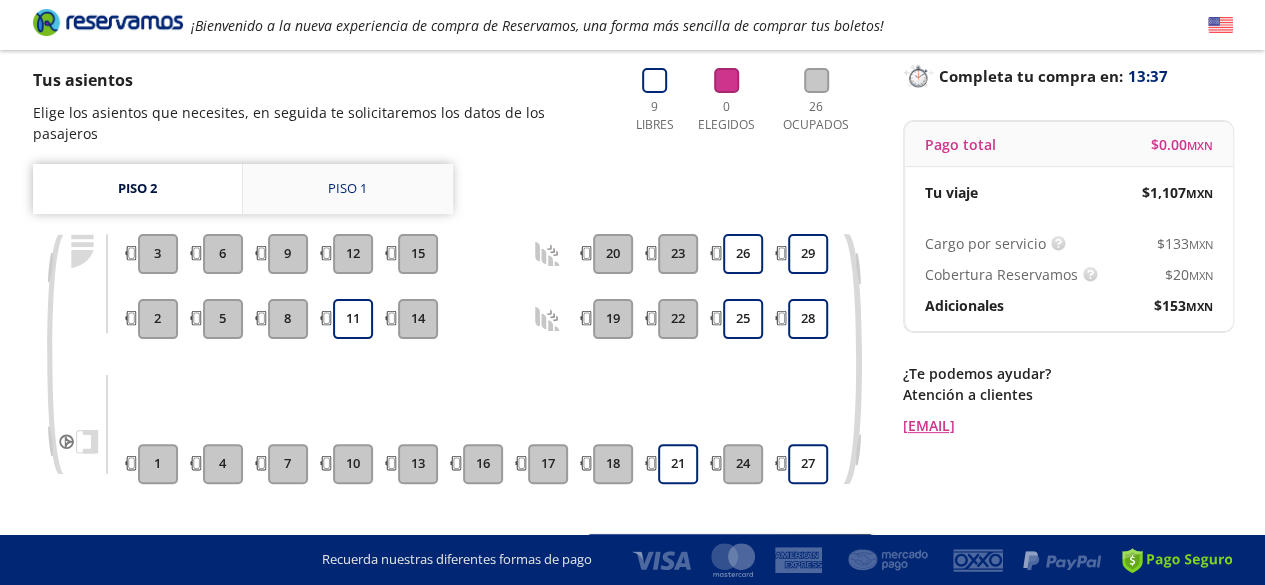 click on "Piso 1" at bounding box center [347, 189] 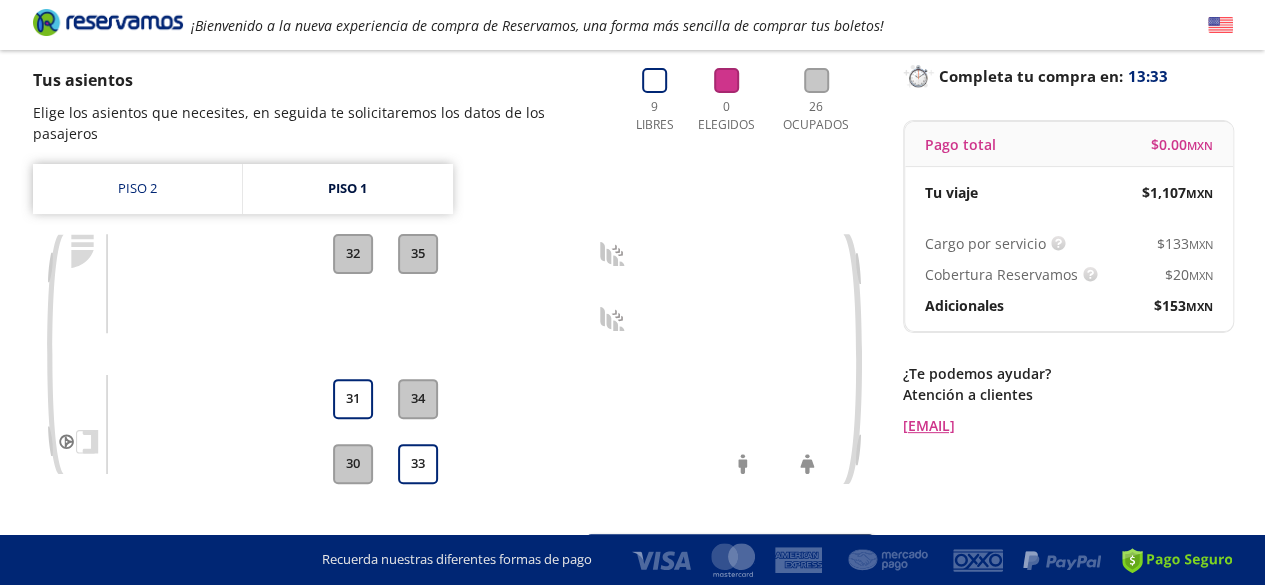scroll, scrollTop: 0, scrollLeft: 0, axis: both 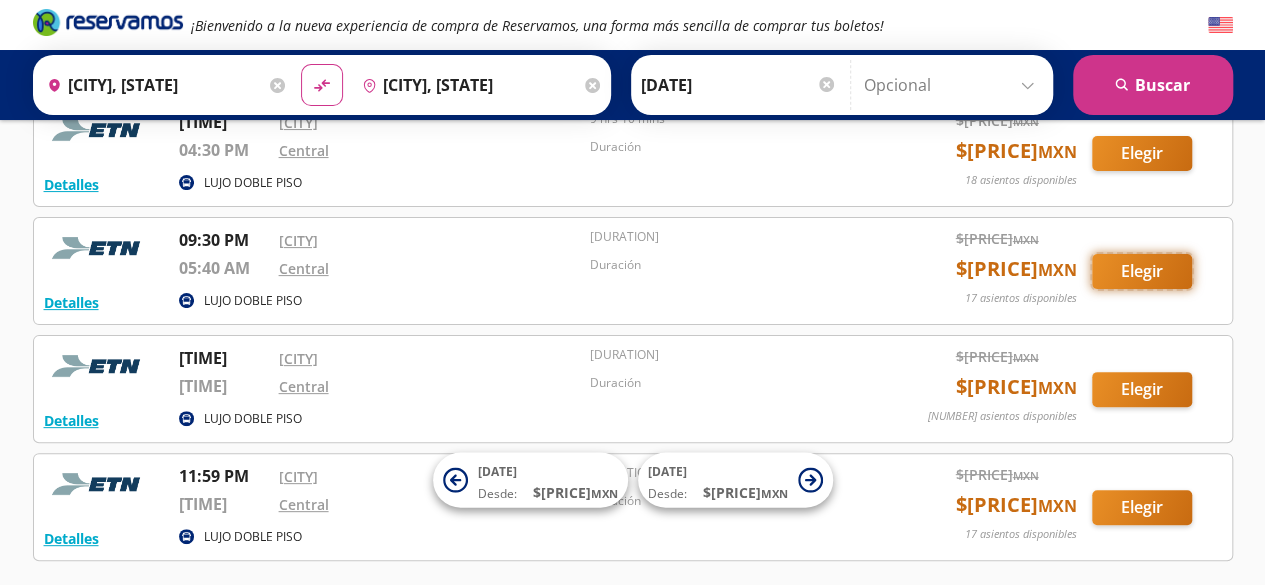 click on "Elegir" at bounding box center (1142, 153) 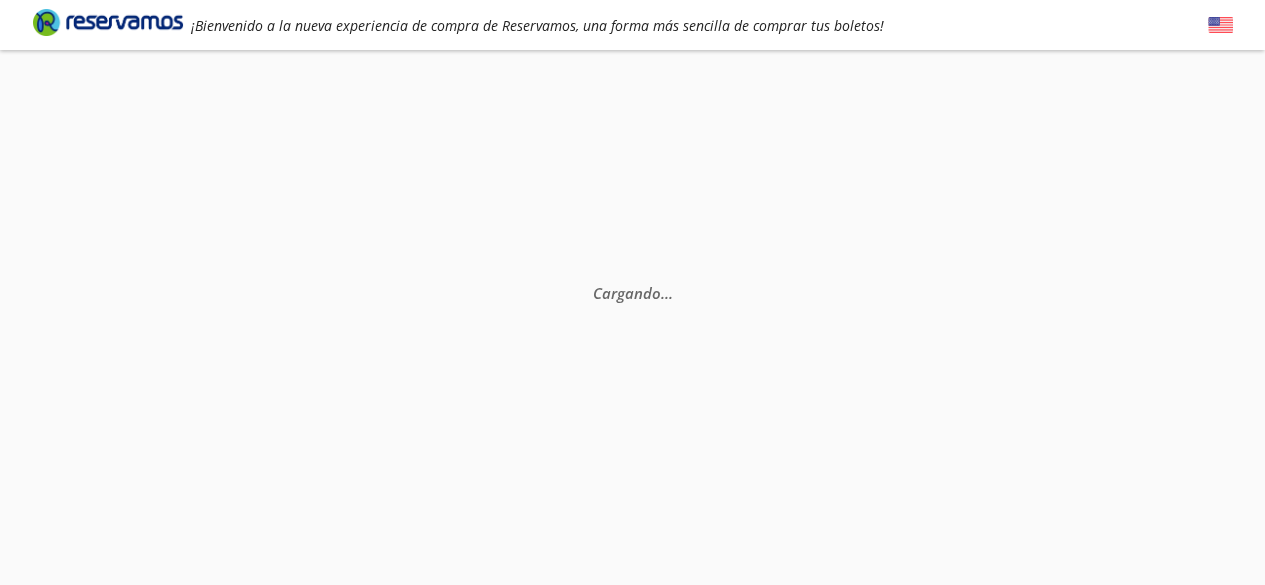 scroll, scrollTop: 0, scrollLeft: 0, axis: both 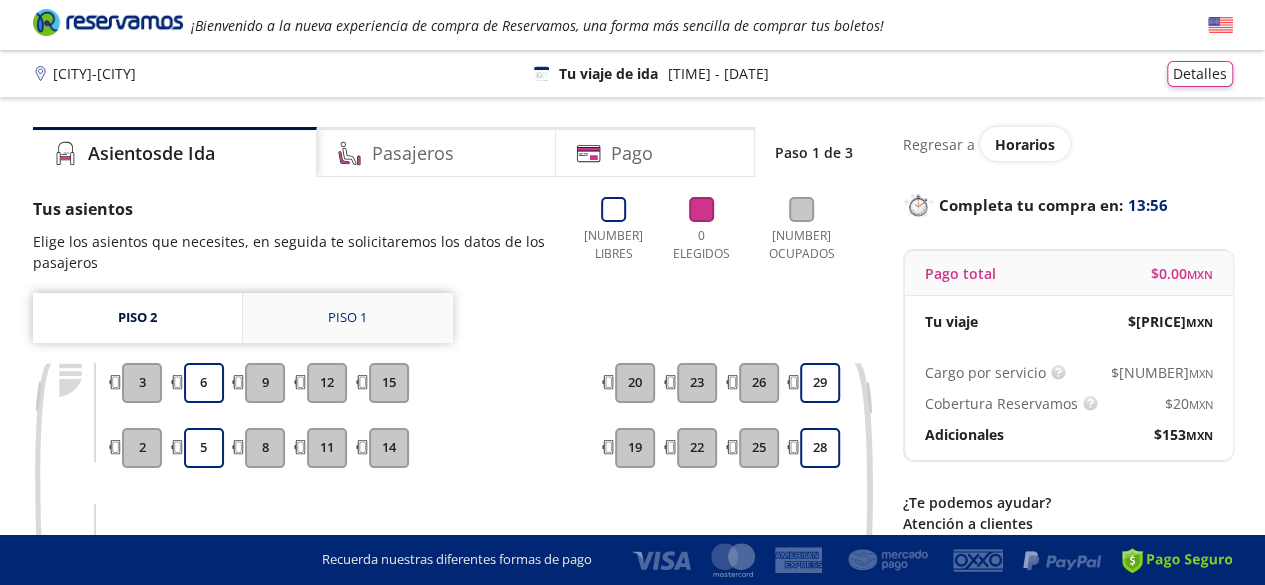 click on "Piso 1" at bounding box center (347, 318) 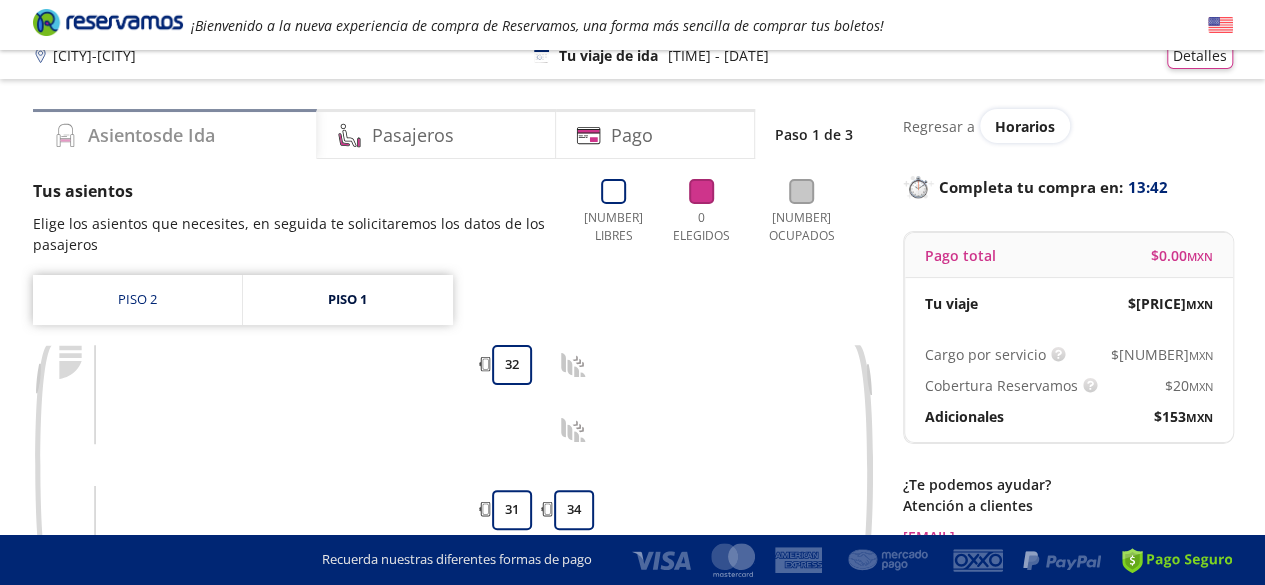 scroll, scrollTop: 0, scrollLeft: 0, axis: both 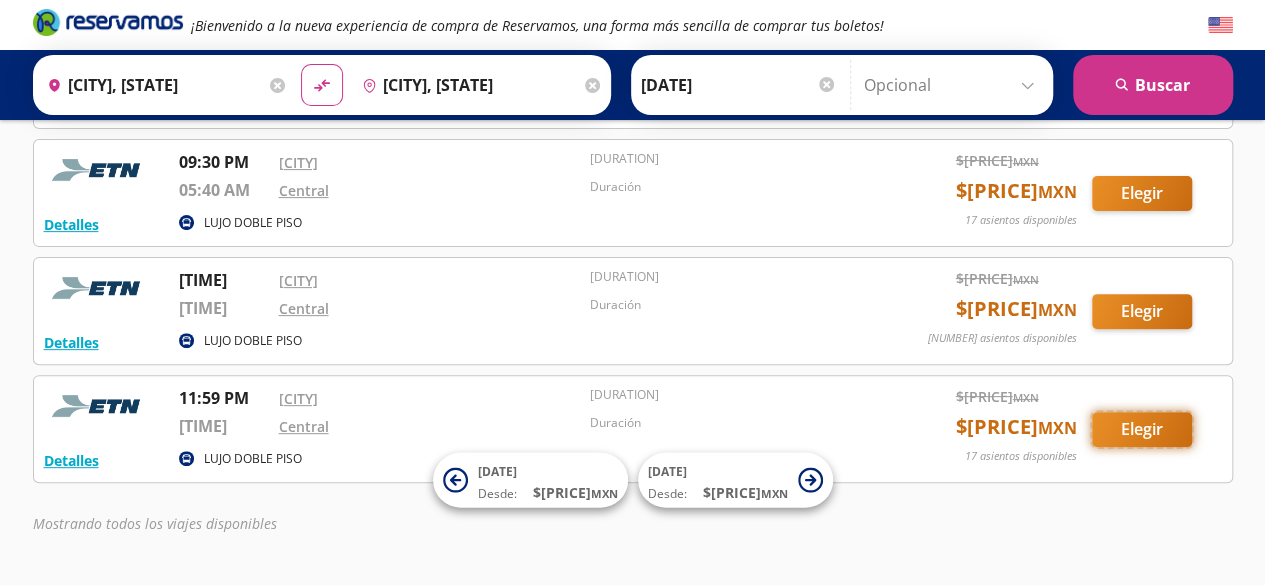 click on "Elegir" at bounding box center [1142, 75] 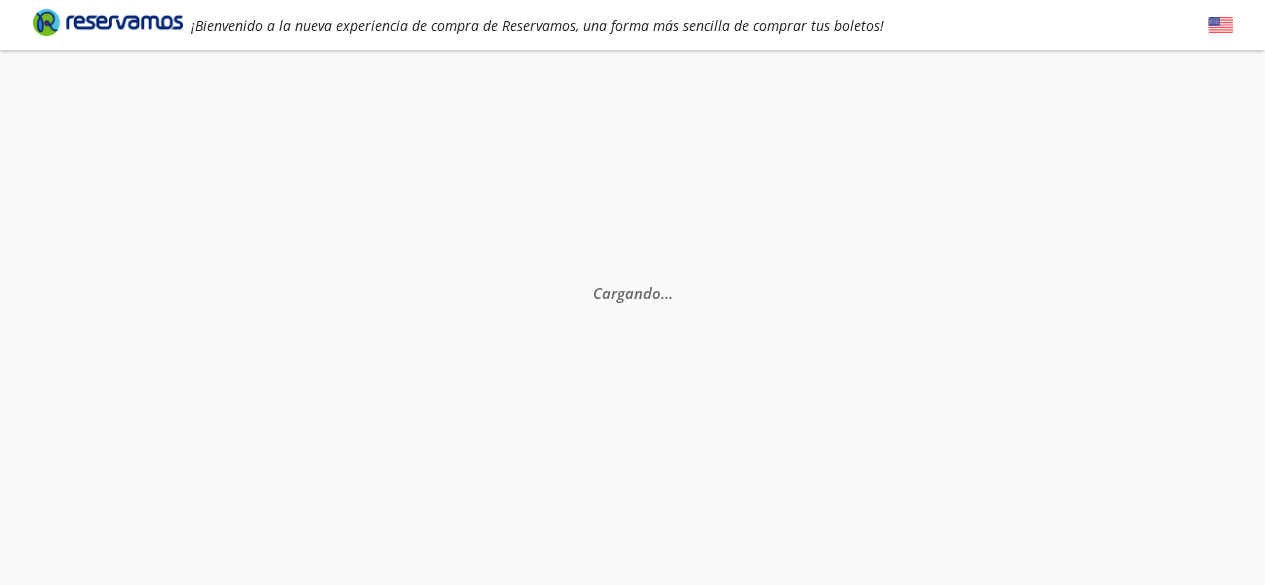 scroll, scrollTop: 0, scrollLeft: 0, axis: both 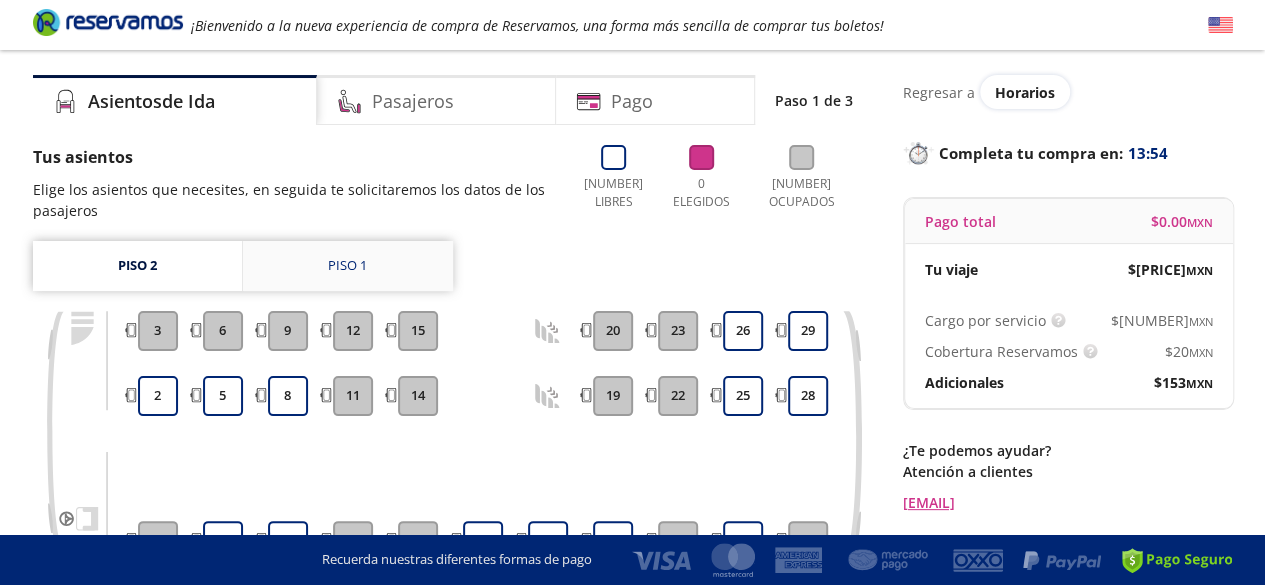 click on "Piso 1" at bounding box center [348, 266] 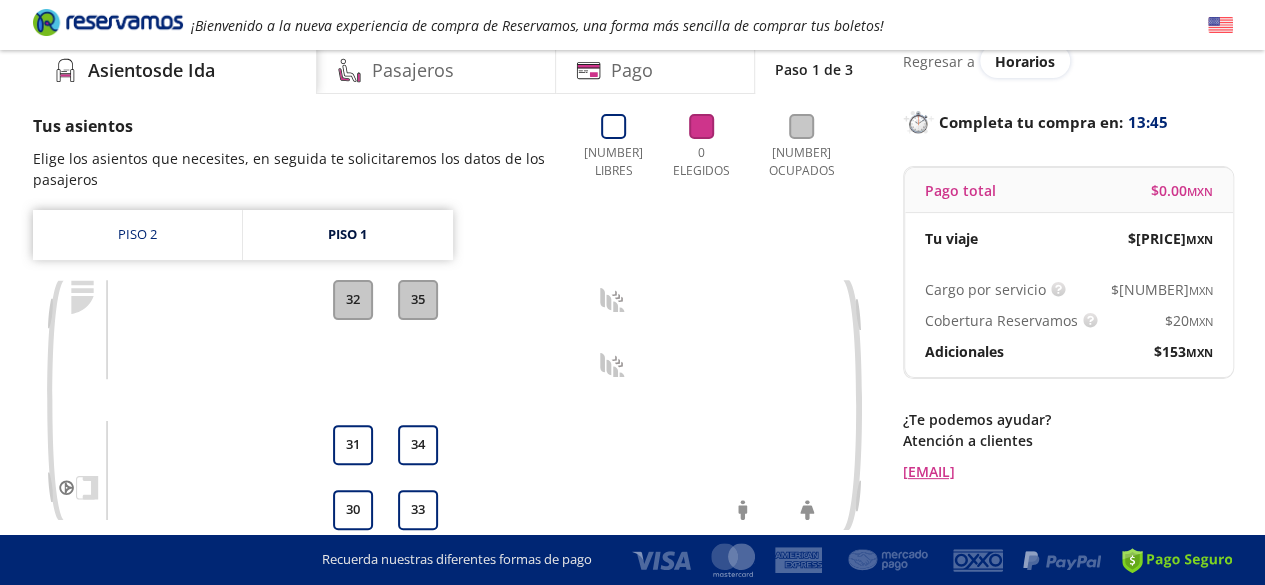 scroll, scrollTop: 86, scrollLeft: 0, axis: vertical 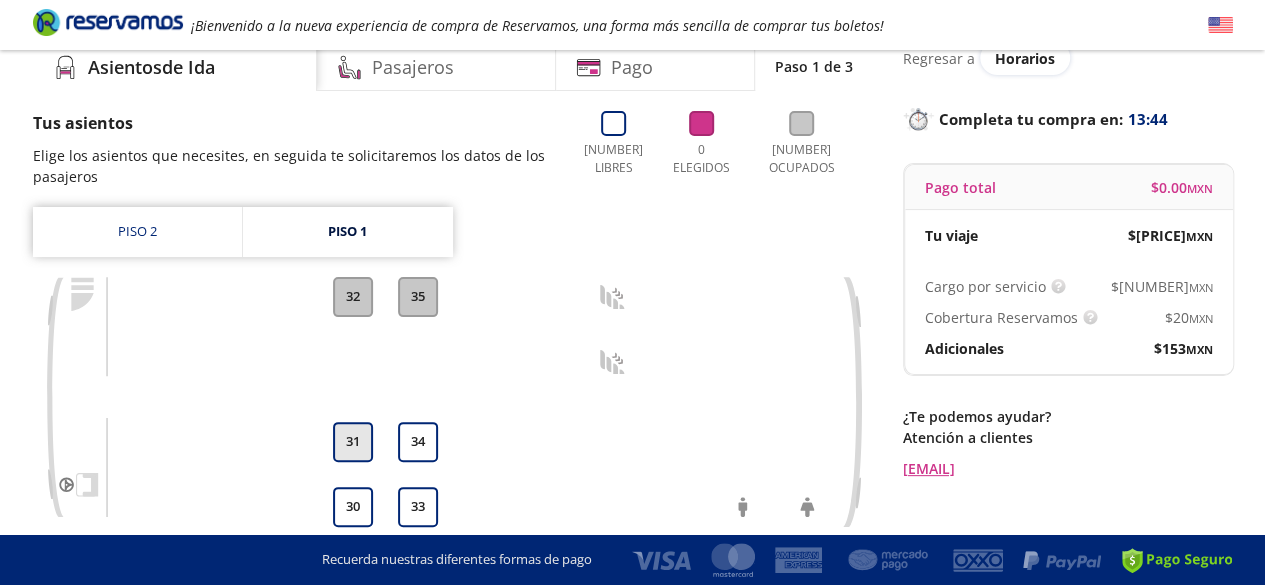 click on "31" at bounding box center (353, 507) 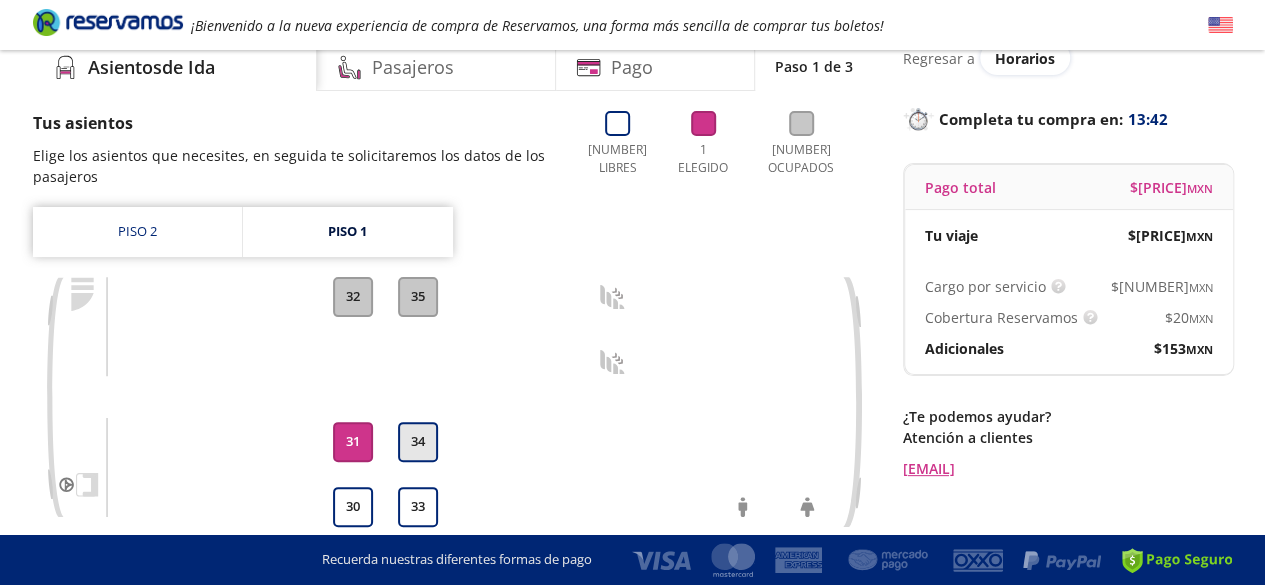 click on "34" at bounding box center [353, 507] 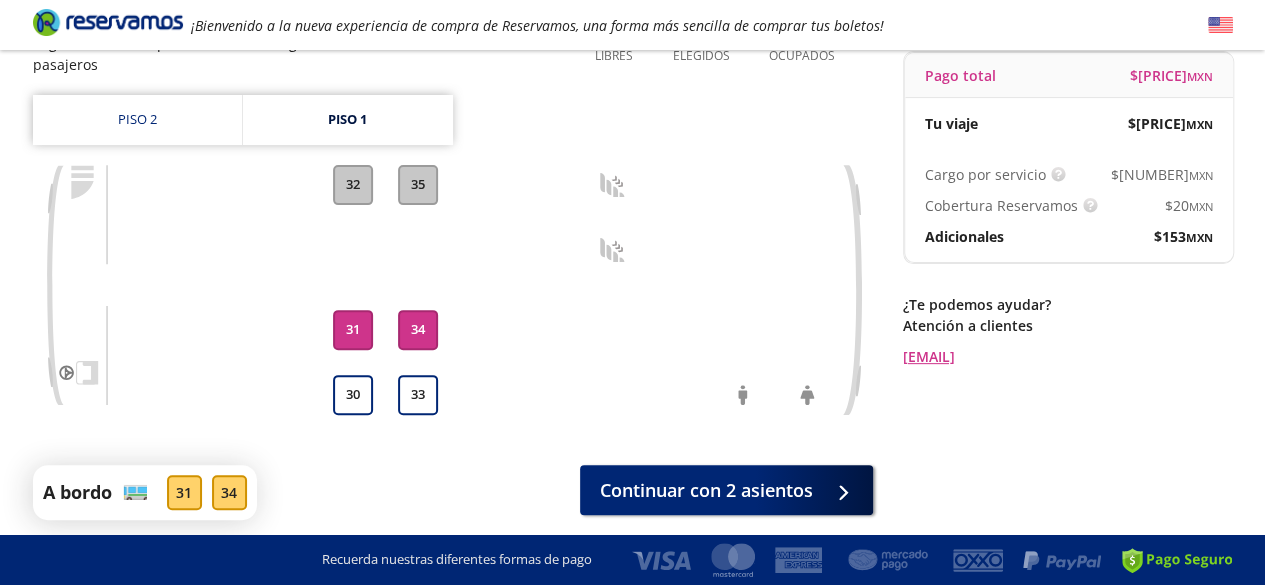 scroll, scrollTop: 252, scrollLeft: 0, axis: vertical 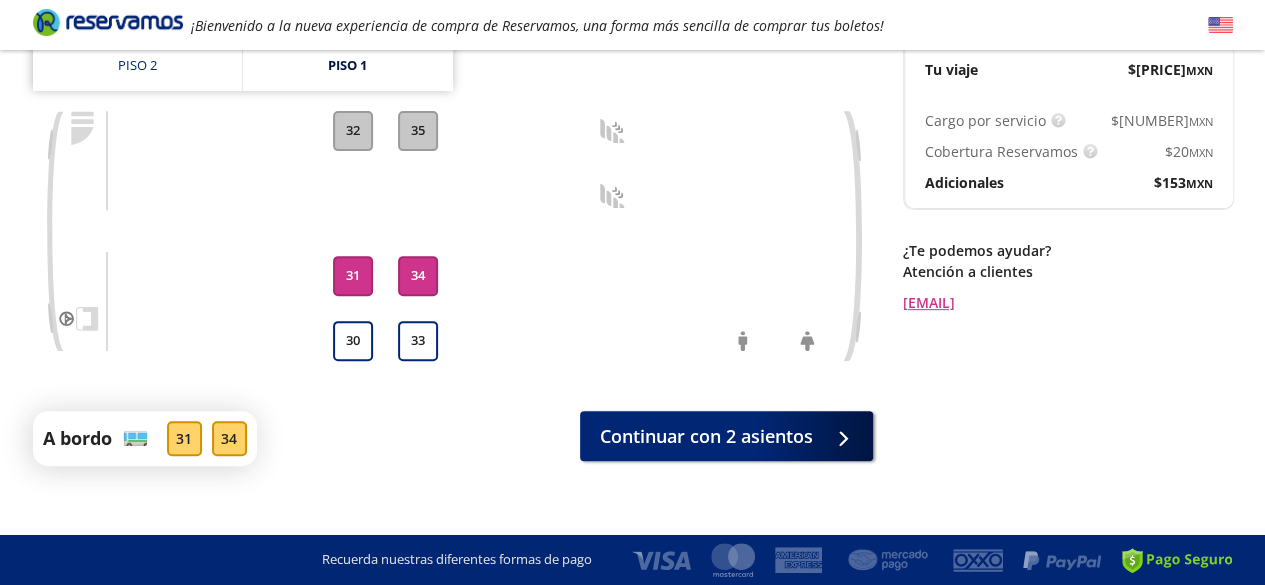 click on "31" at bounding box center (353, 276) 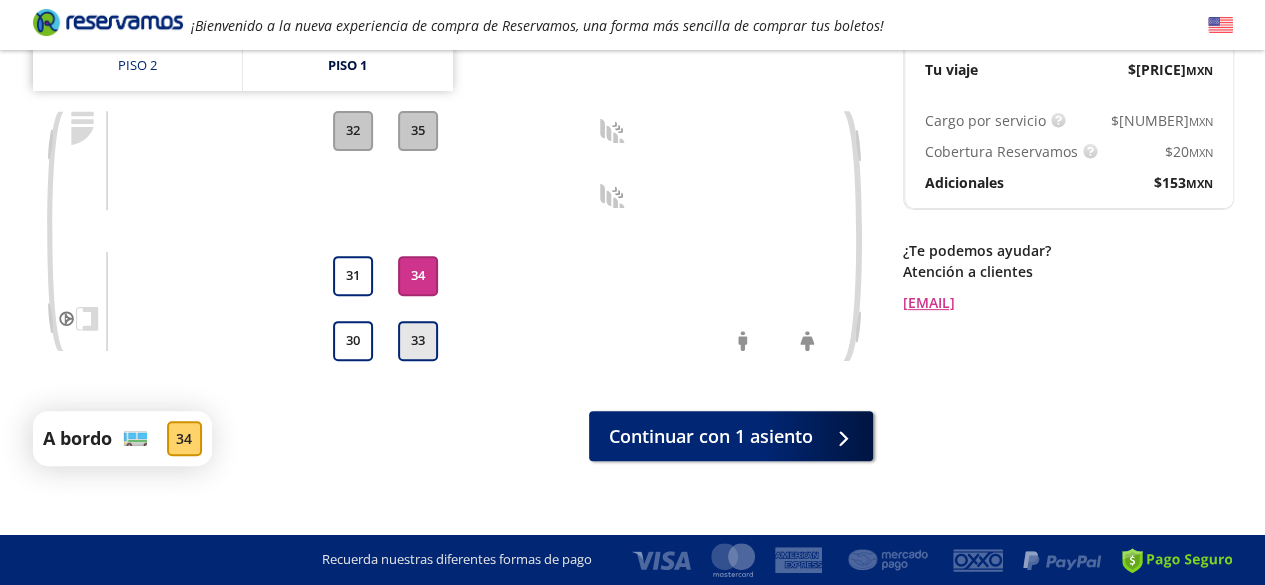 click on "33" at bounding box center (353, 341) 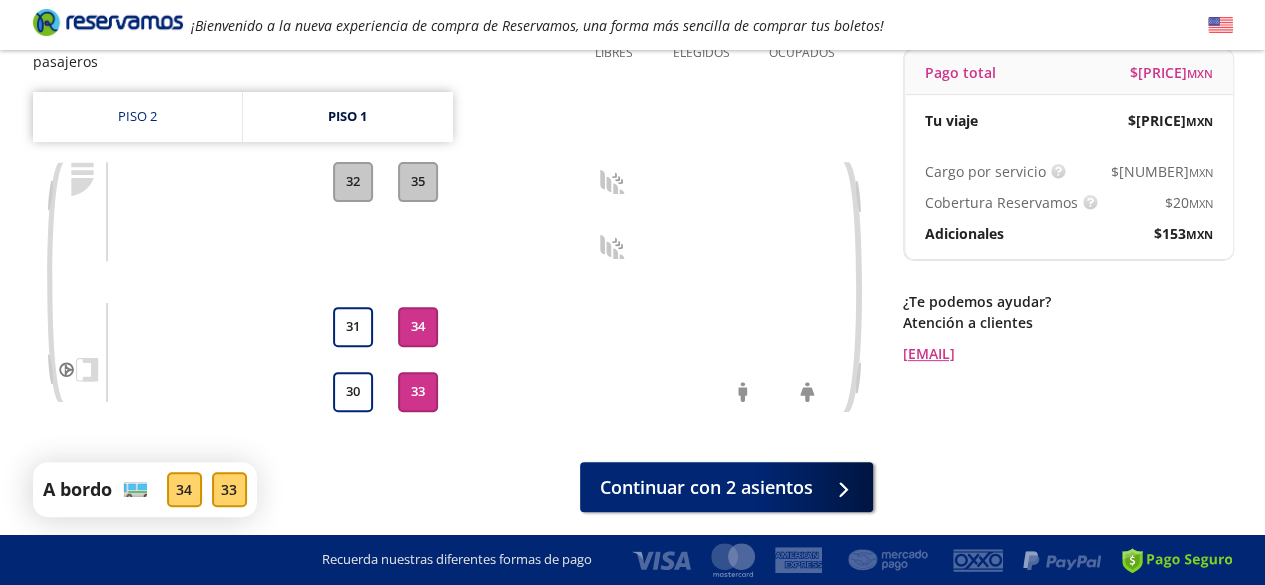 scroll, scrollTop: 200, scrollLeft: 0, axis: vertical 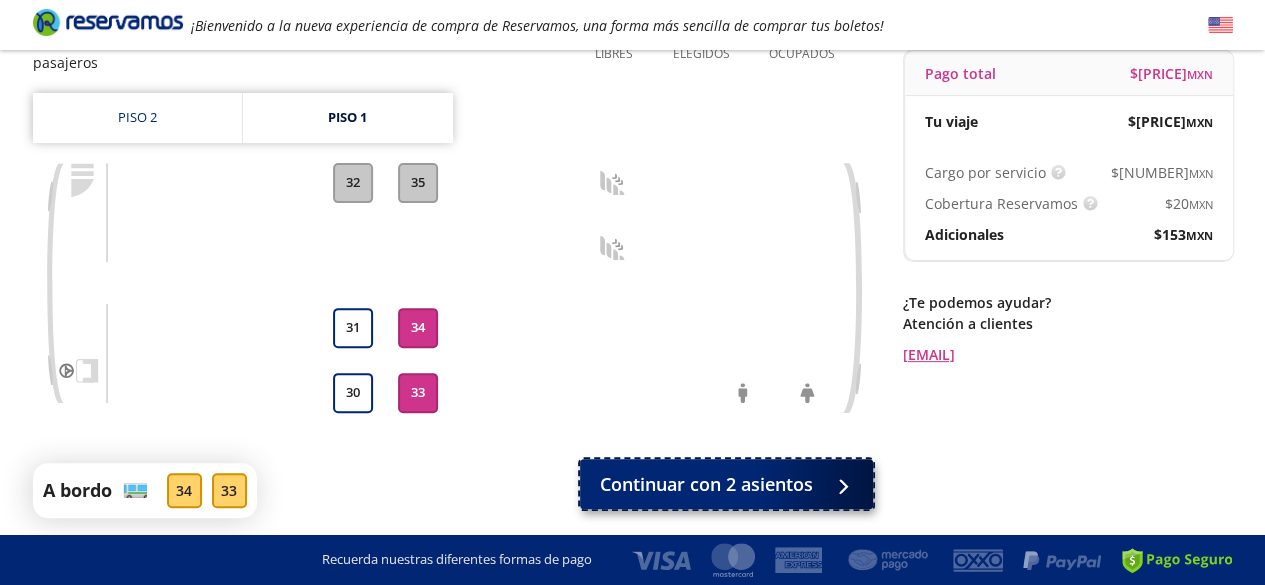click on "Continuar con 2 asientos" at bounding box center [706, 484] 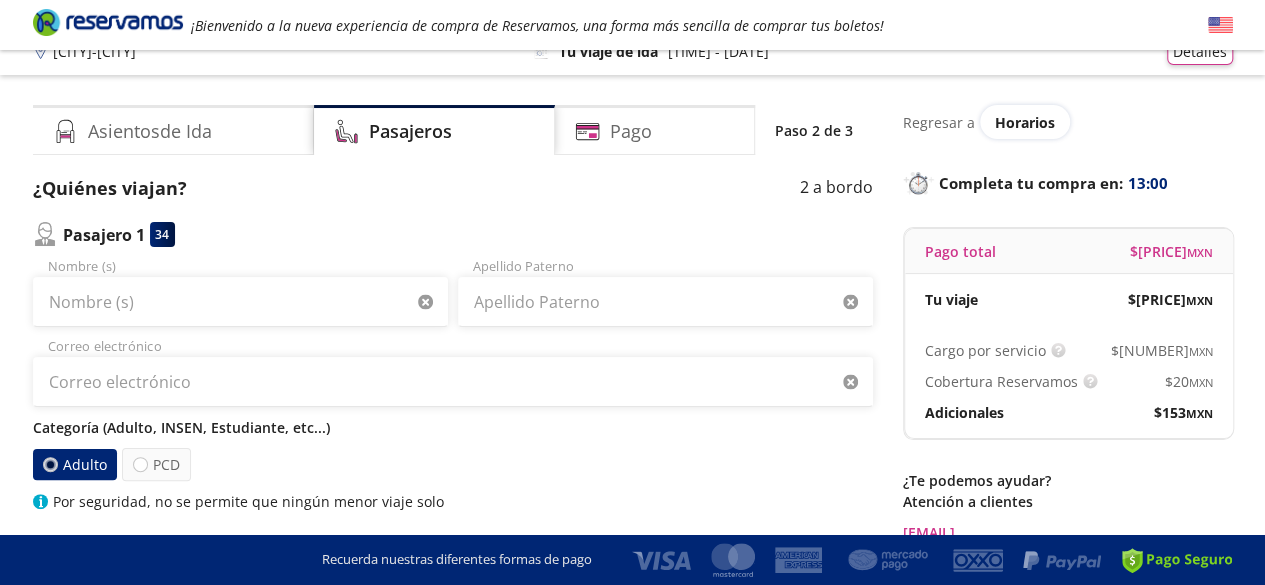 scroll, scrollTop: 38, scrollLeft: 0, axis: vertical 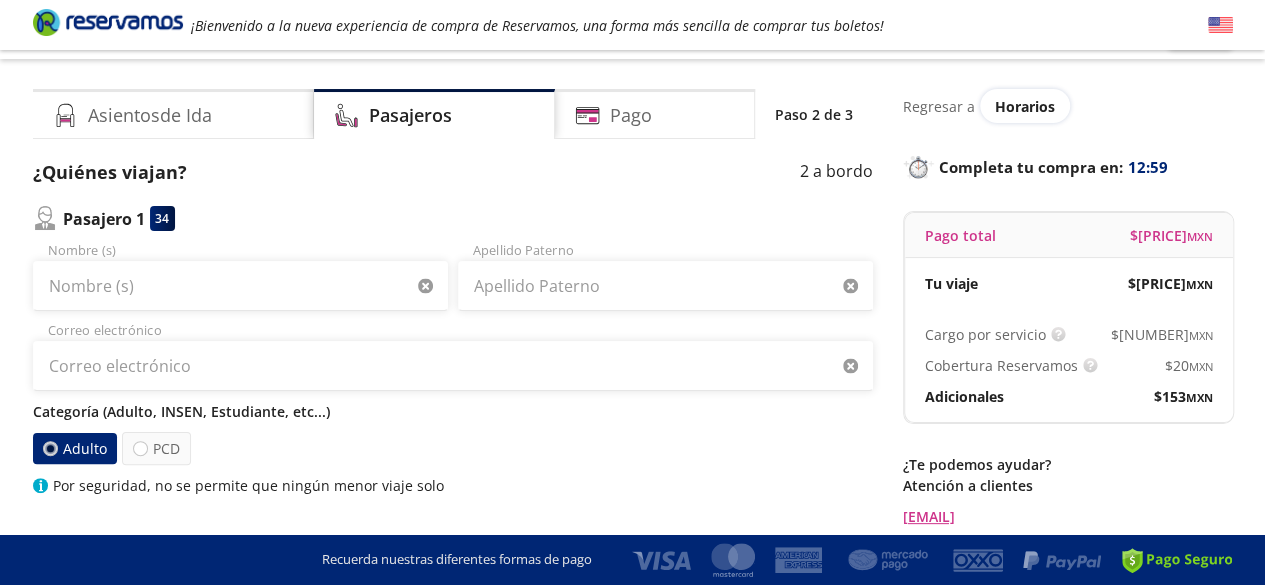 click on "Nombre (s)" at bounding box center [240, 276] 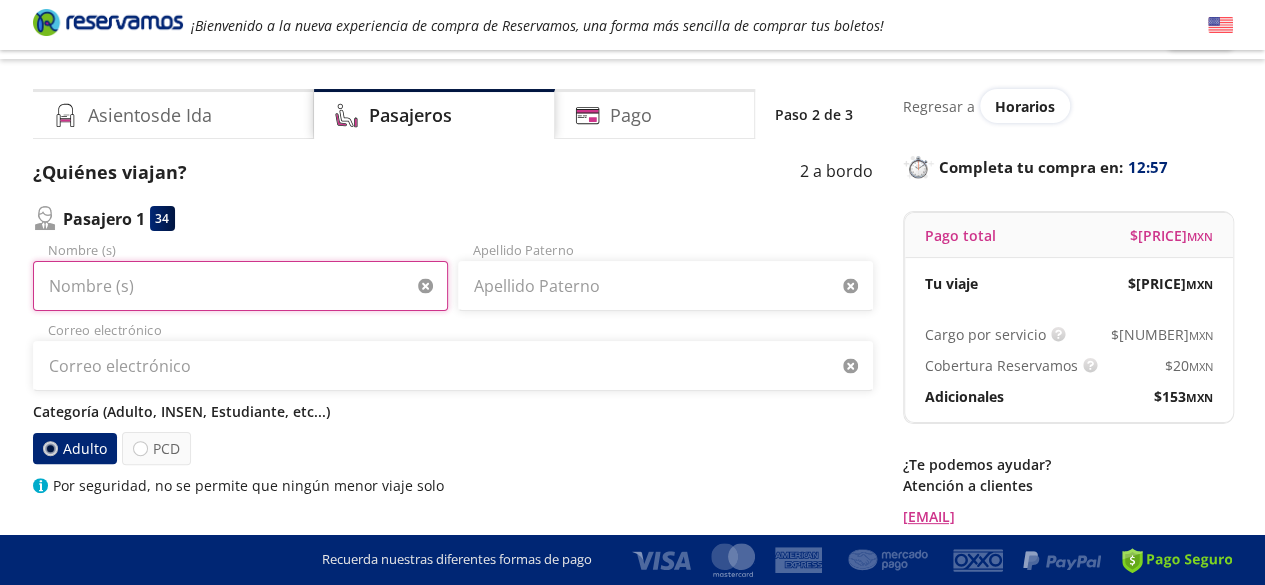 click on "Nombre (s)" at bounding box center (240, 286) 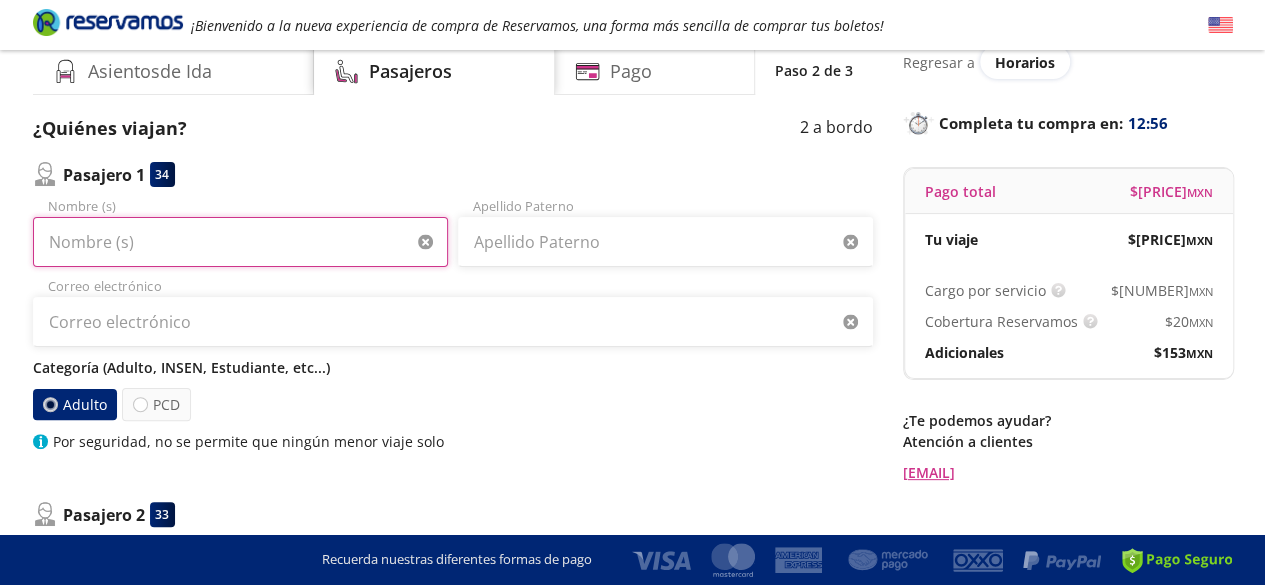 scroll, scrollTop: 94, scrollLeft: 0, axis: vertical 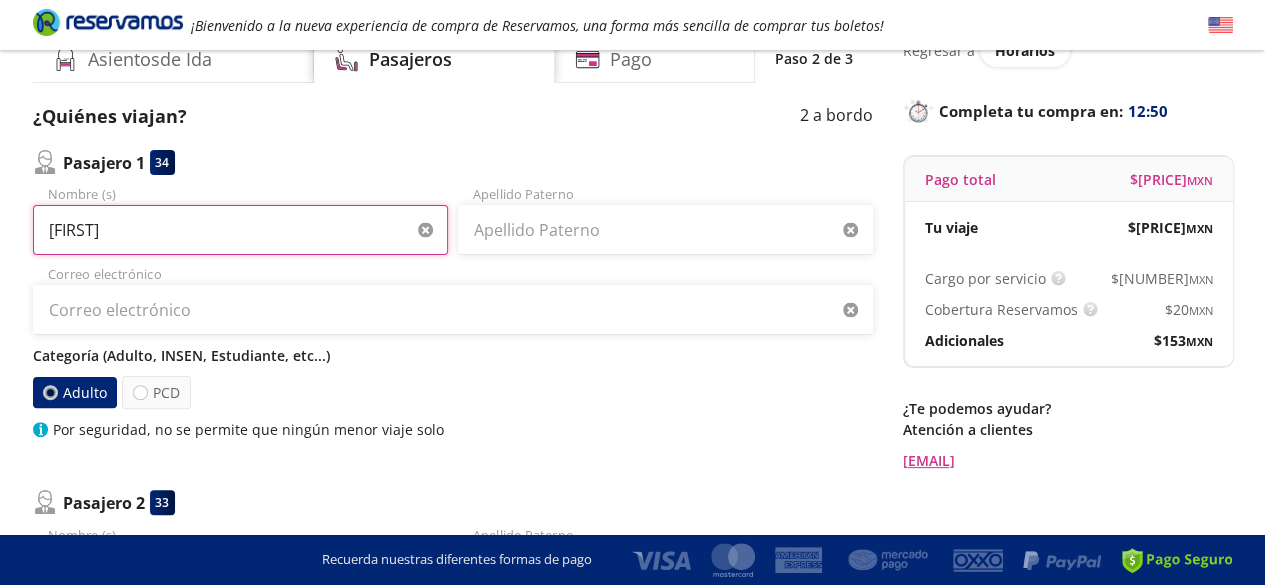 type on "[FIRST]" 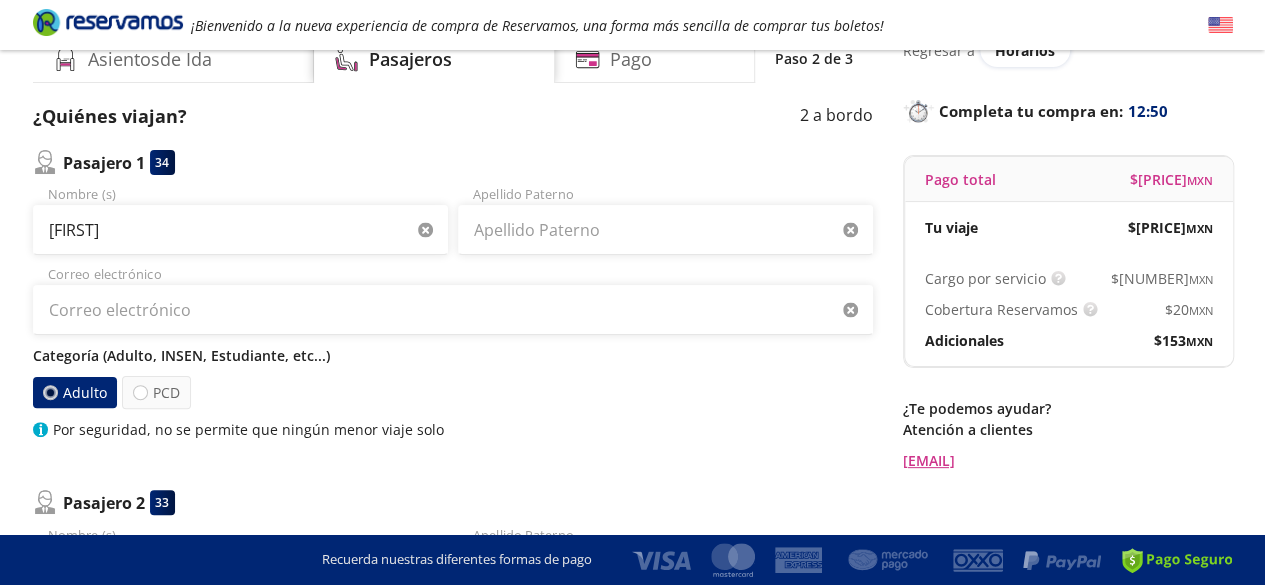 type 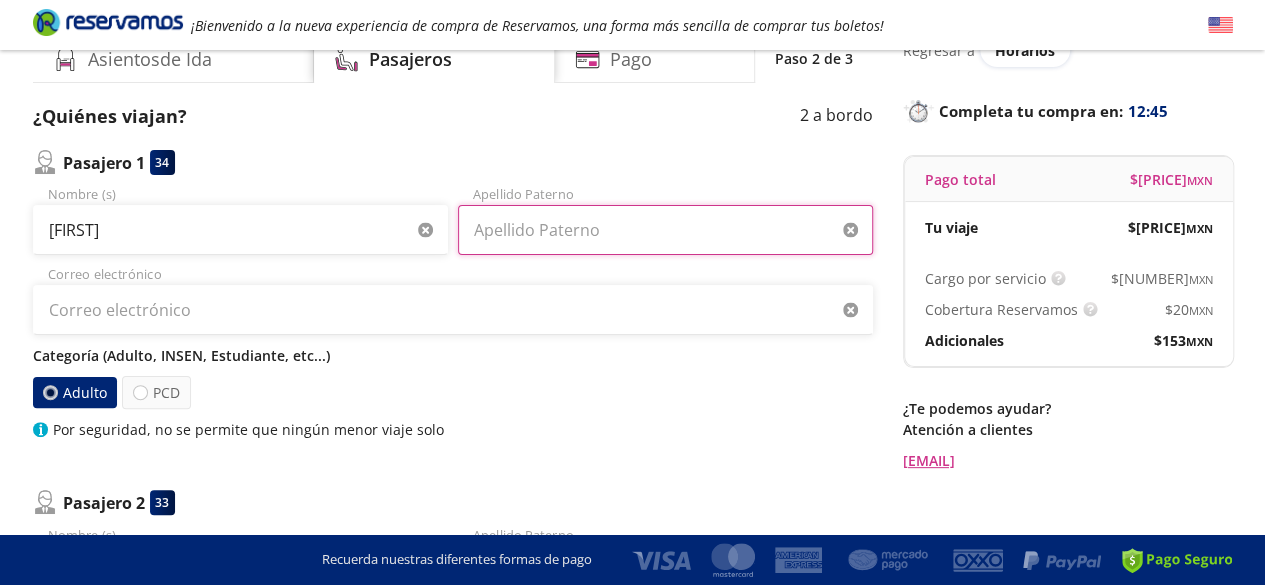 click on "Apellido Paterno" at bounding box center (665, 230) 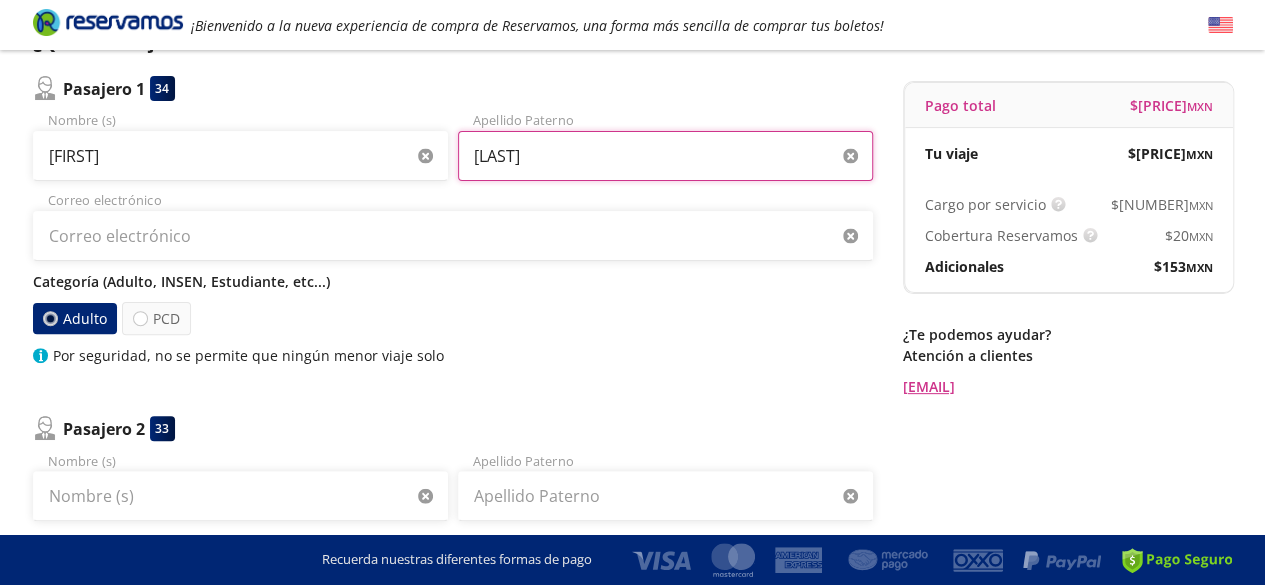 scroll, scrollTop: 169, scrollLeft: 0, axis: vertical 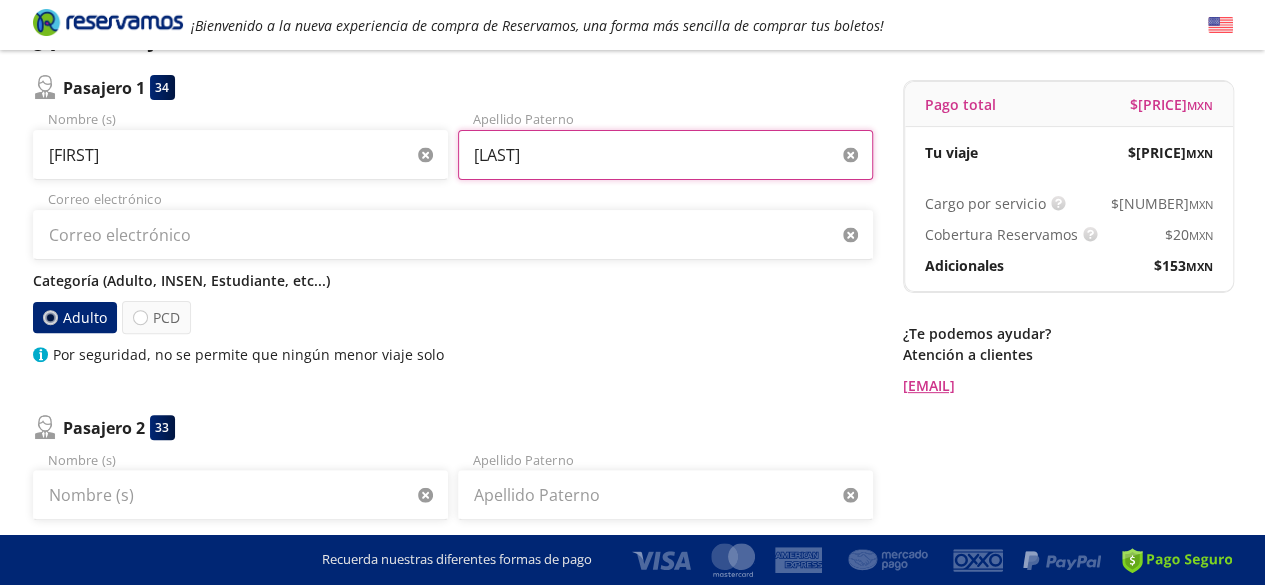 type on "[LAST]" 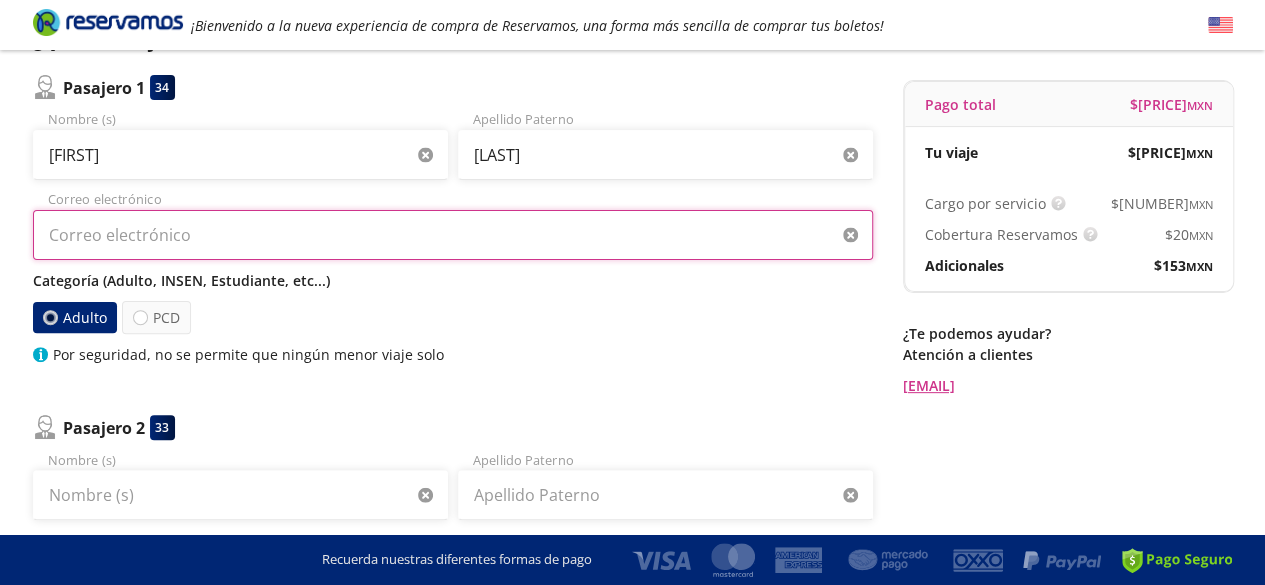 click on "Correo electrónico" at bounding box center [453, 235] 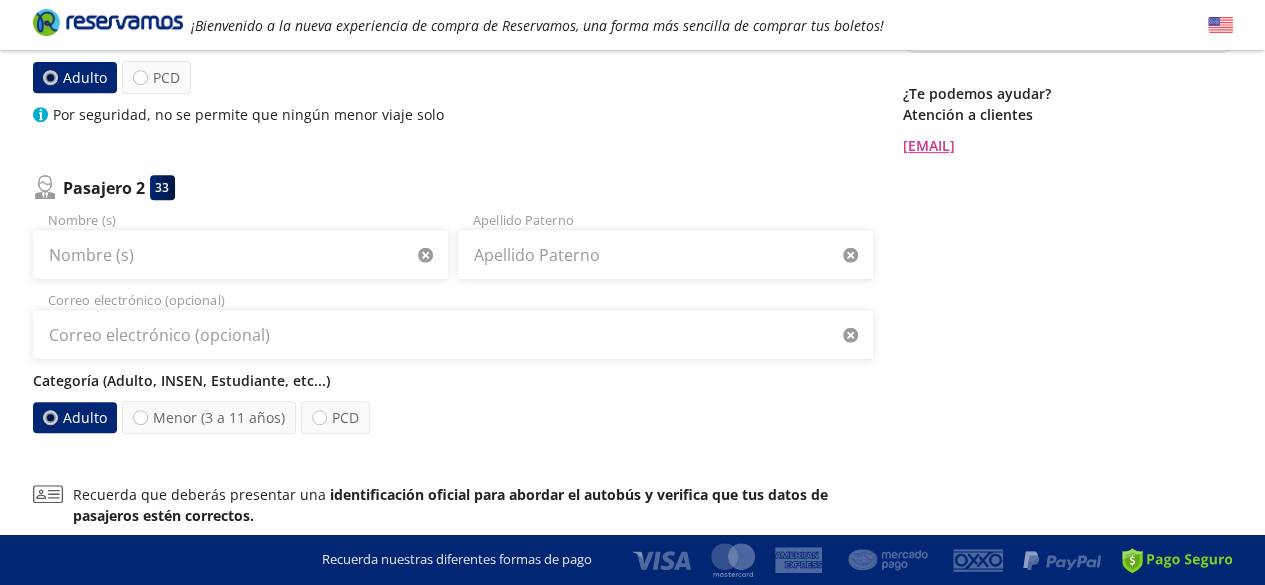 scroll, scrollTop: 417, scrollLeft: 0, axis: vertical 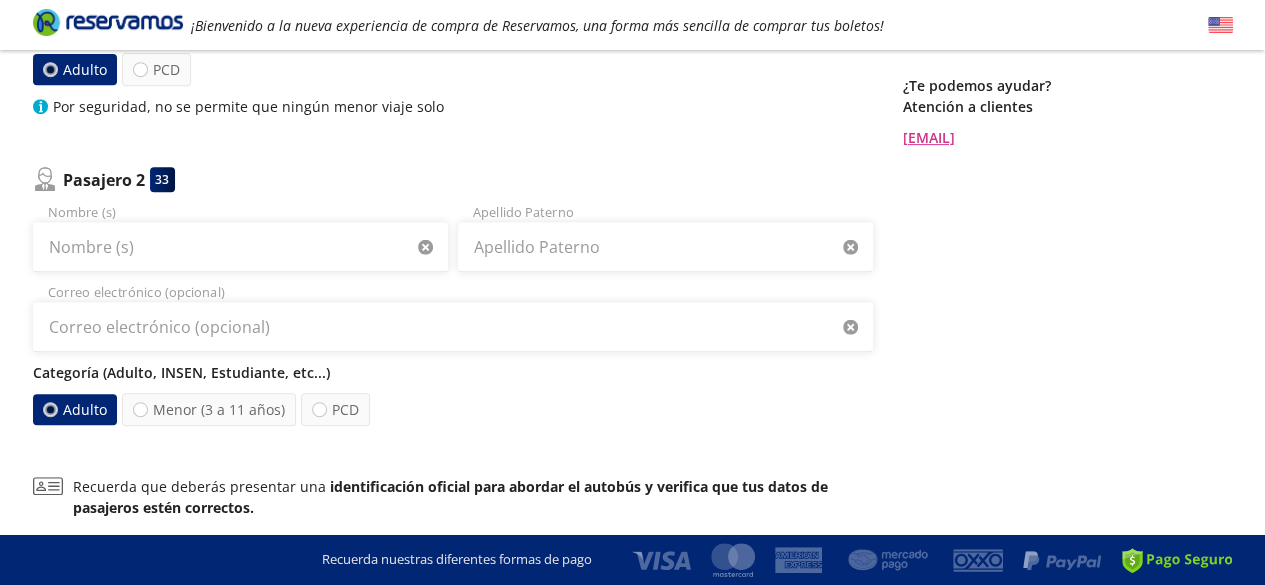 type on "[EMAIL]" 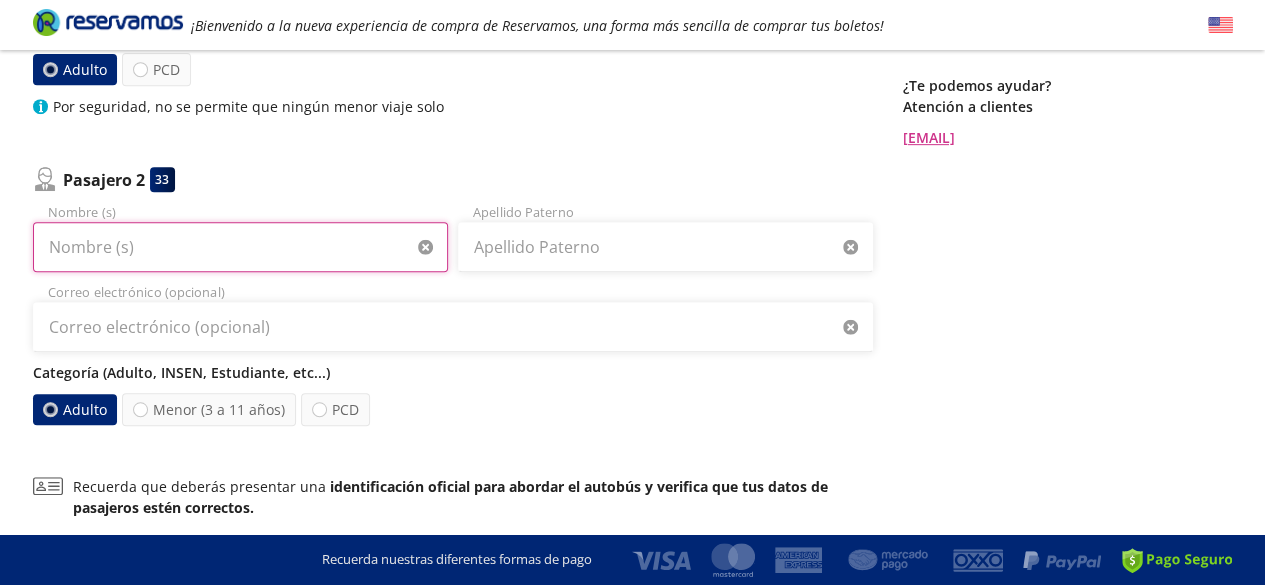 click on "Nombre (s)" at bounding box center [240, 247] 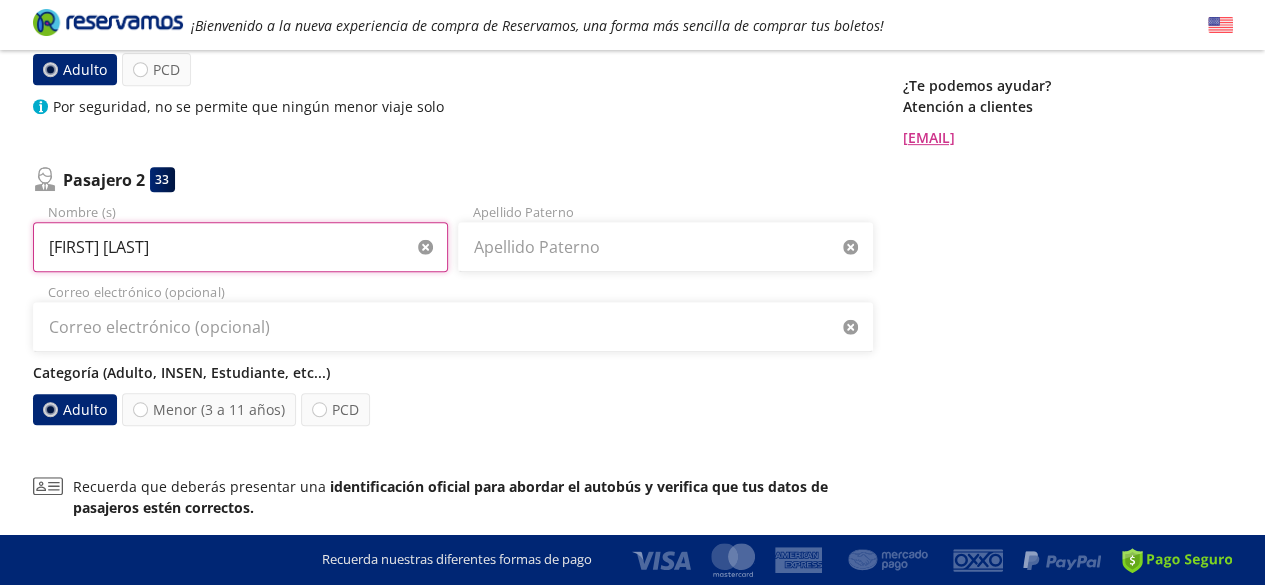 type on "[FIRST] [LAST]" 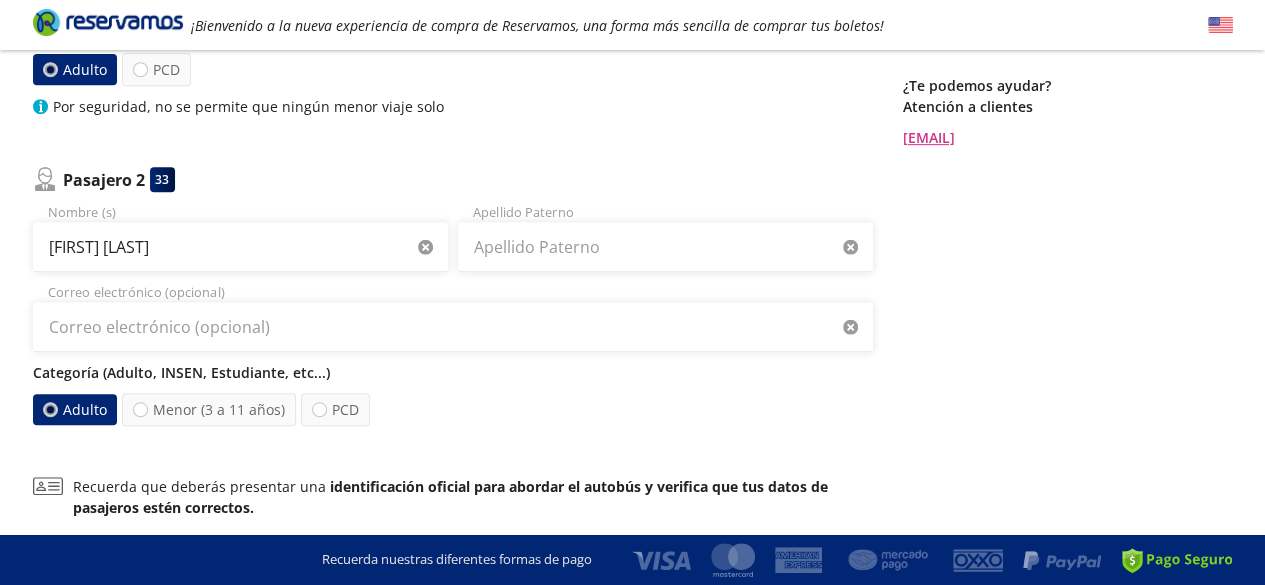 type 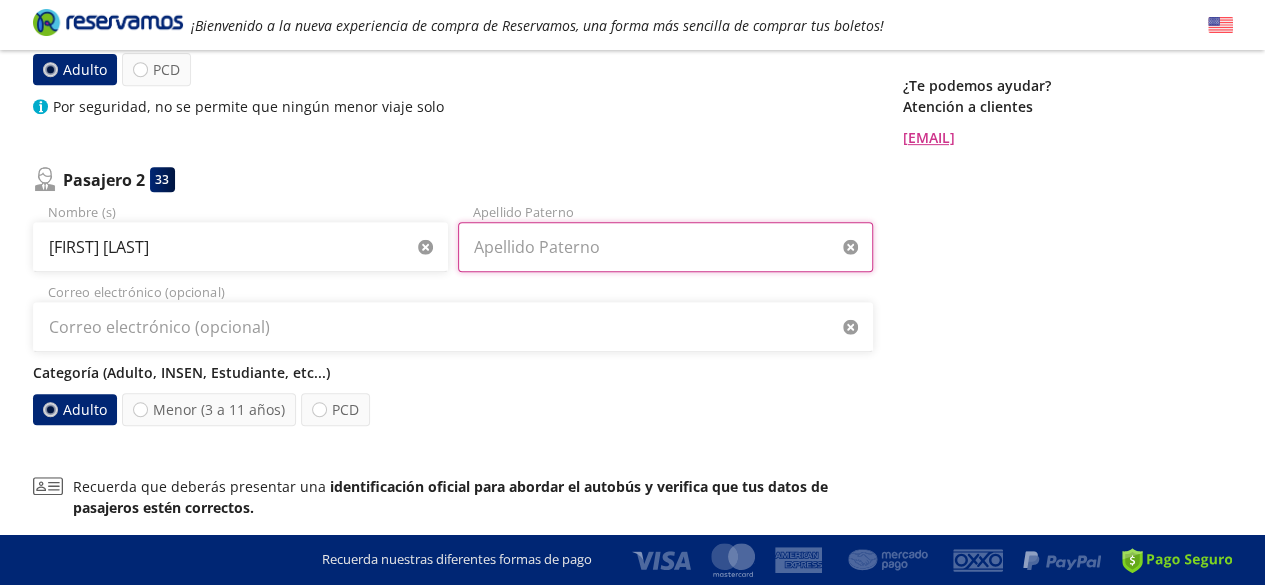 click on "Apellido Paterno" at bounding box center (665, 247) 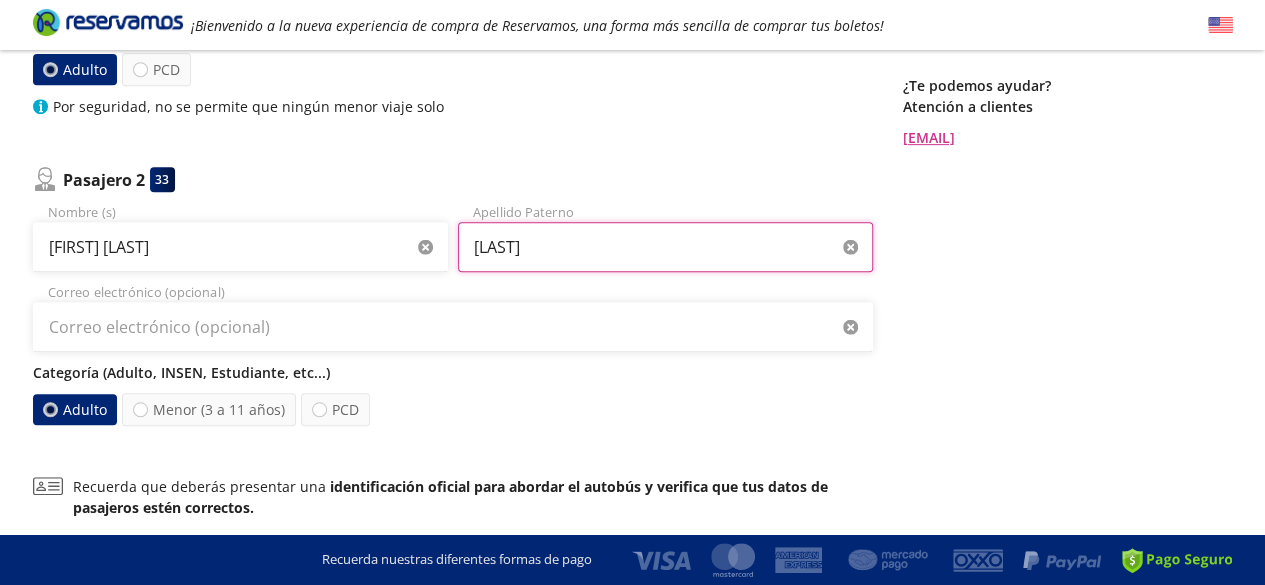 type on "[LAST]" 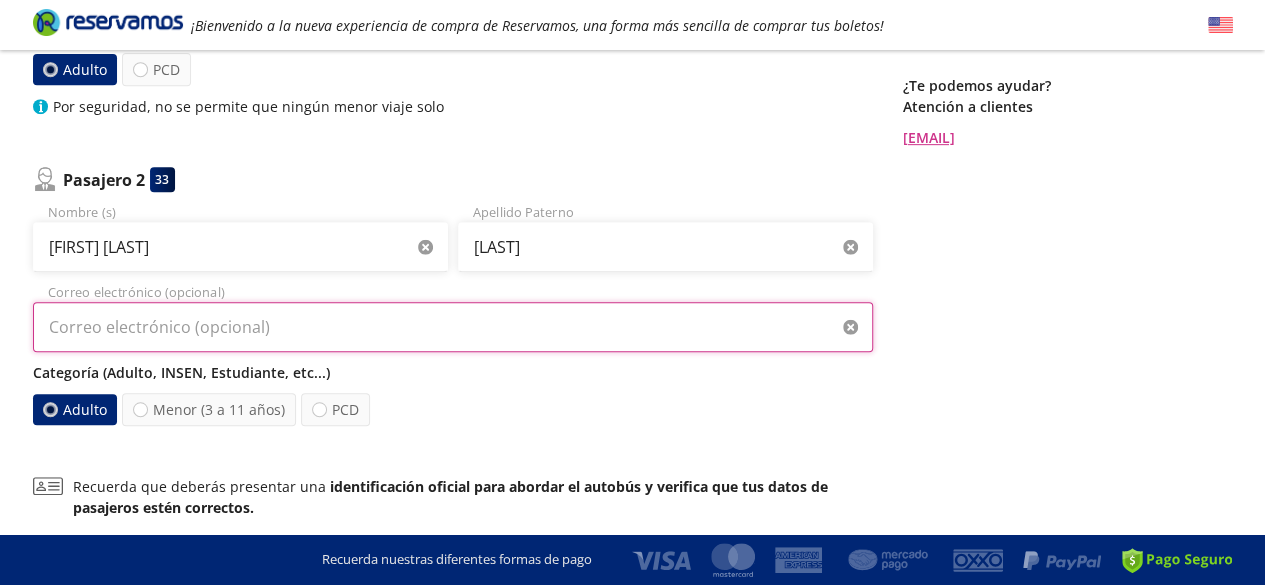 click on "Correo electrónico (opcional)" at bounding box center [453, 327] 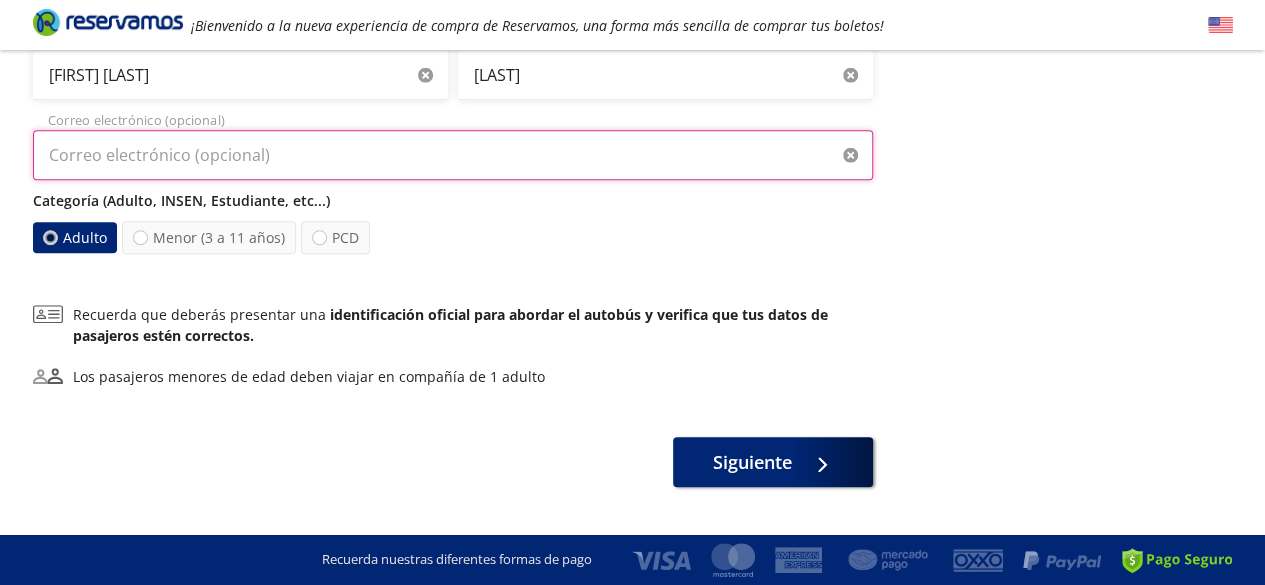 scroll, scrollTop: 629, scrollLeft: 0, axis: vertical 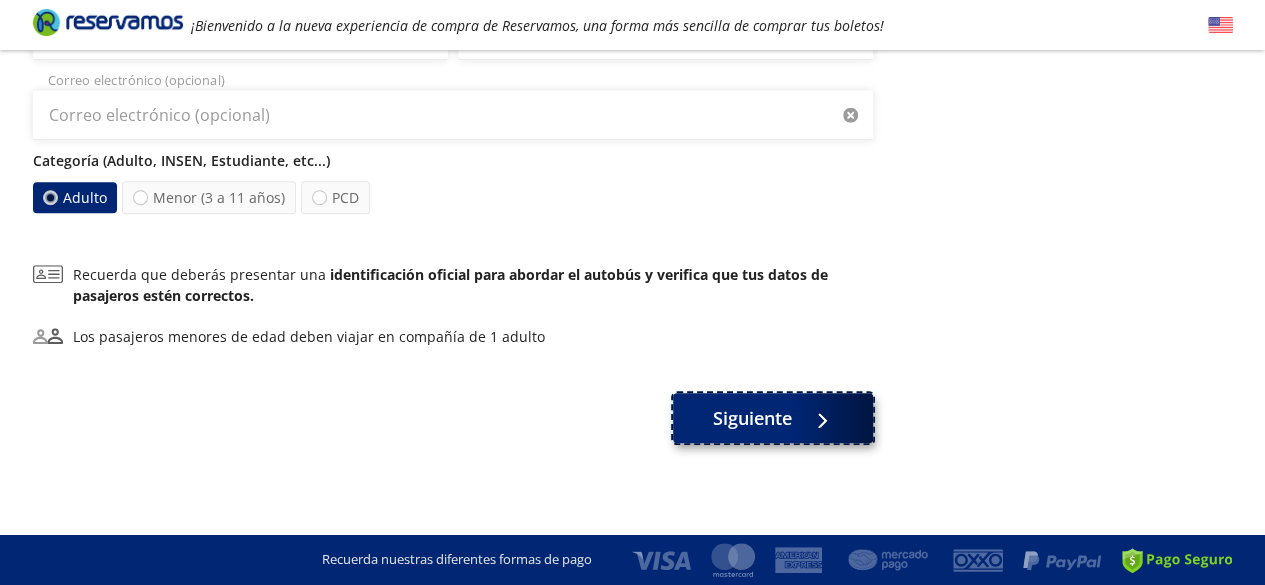 click on "Siguiente" at bounding box center (752, 418) 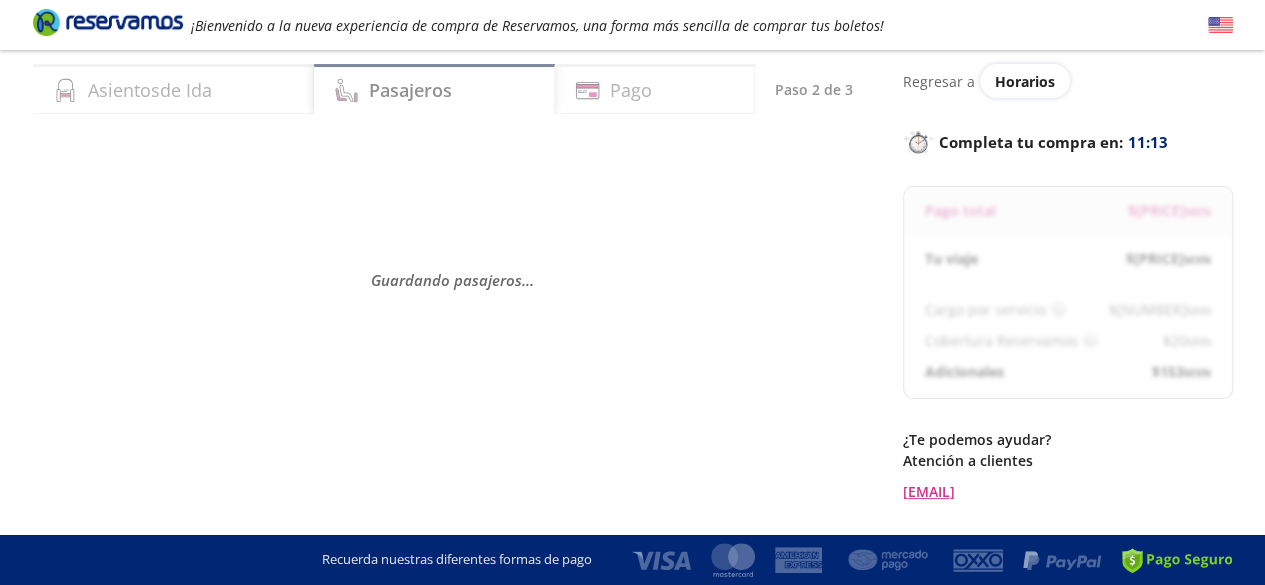 scroll, scrollTop: 55, scrollLeft: 0, axis: vertical 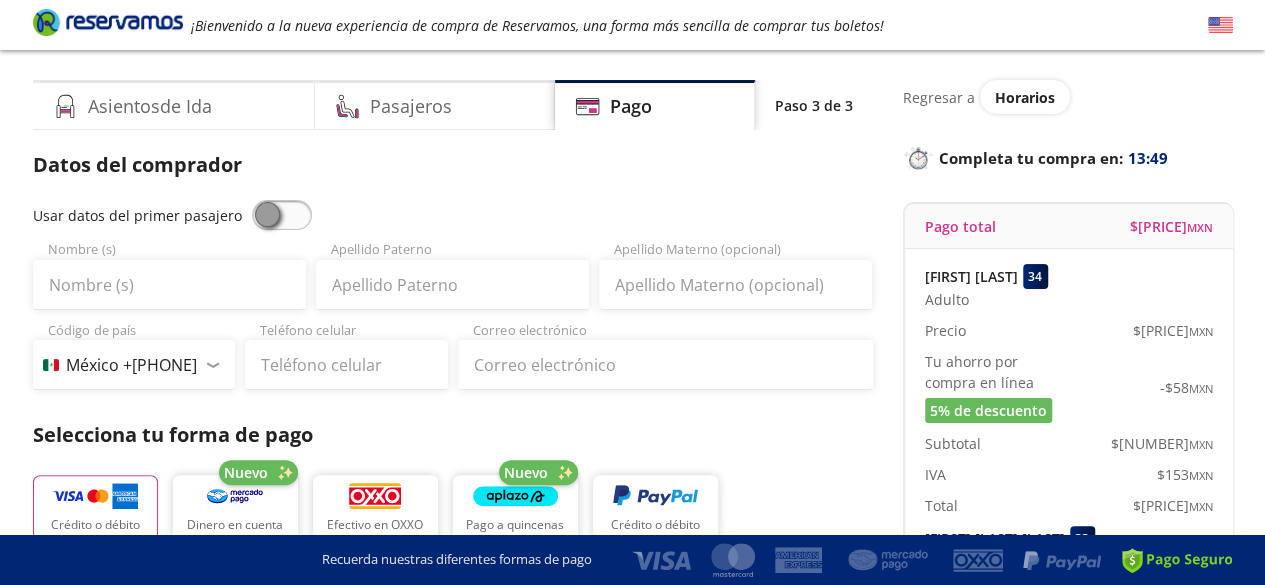 click at bounding box center [282, 215] 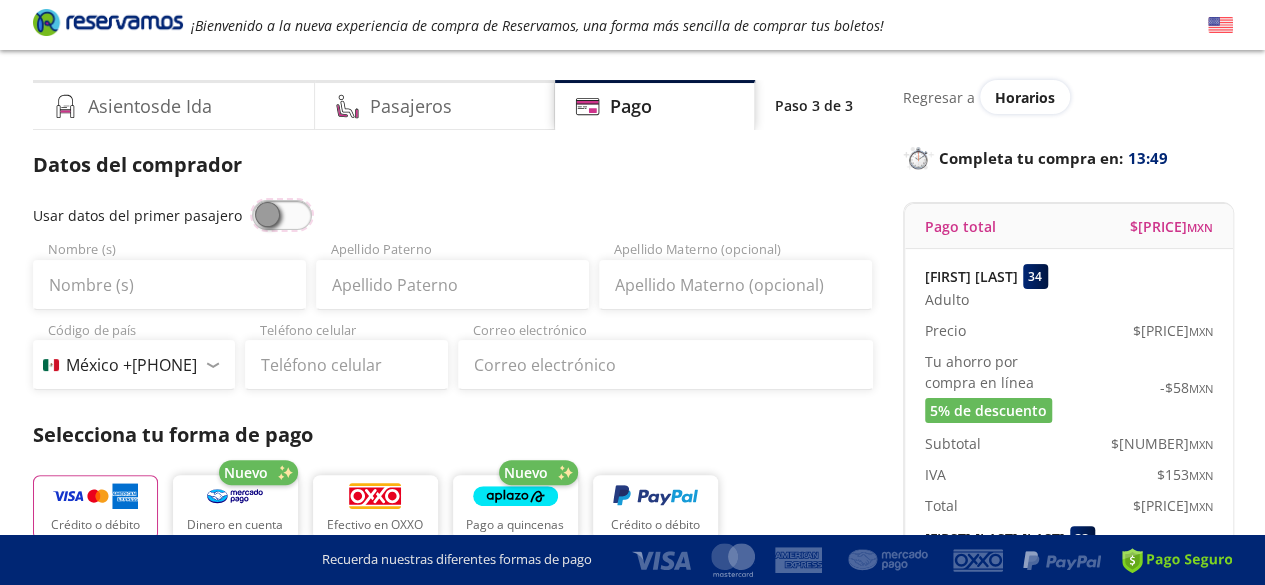 click at bounding box center (252, 200) 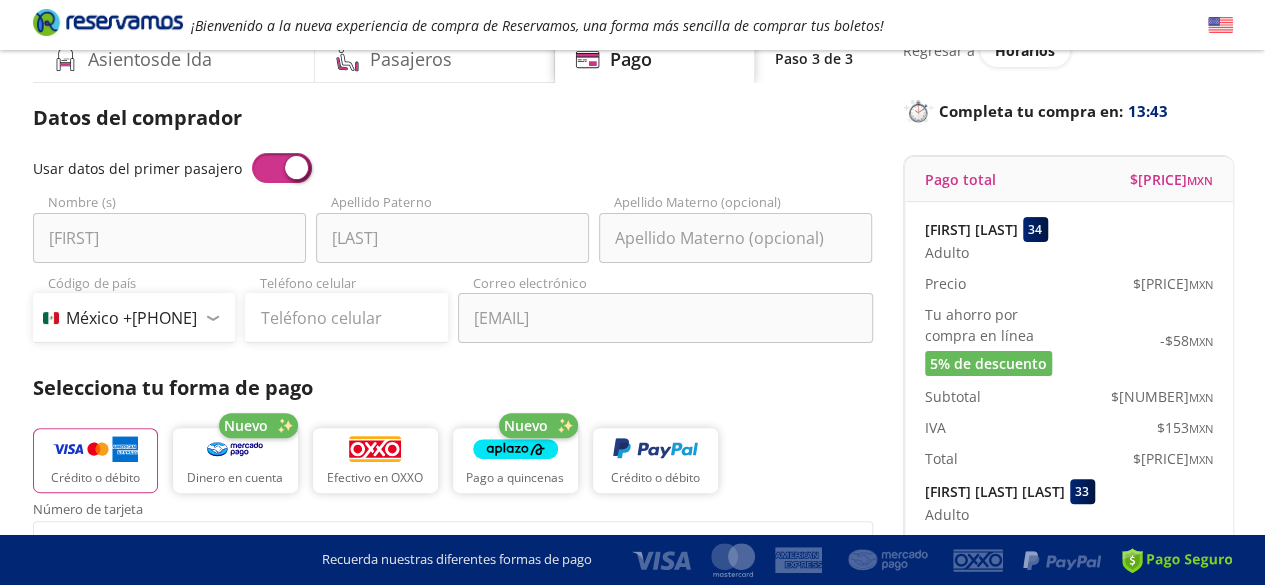 scroll, scrollTop: 97, scrollLeft: 0, axis: vertical 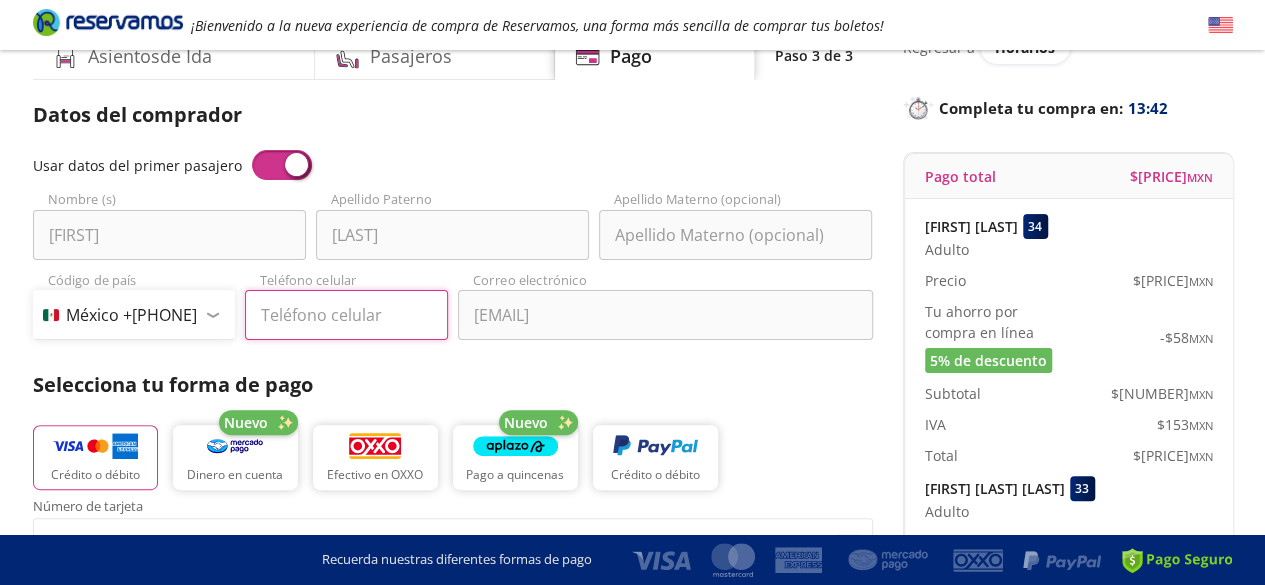 click on "Teléfono celular" at bounding box center (346, 315) 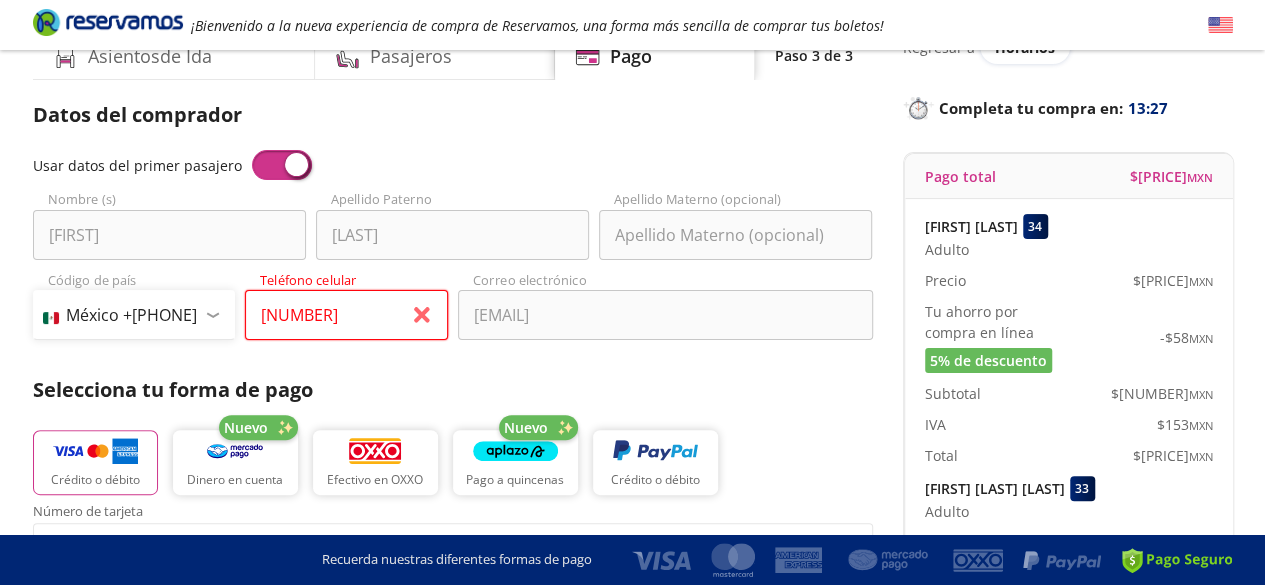 click on "[NUMBER]" at bounding box center (346, 315) 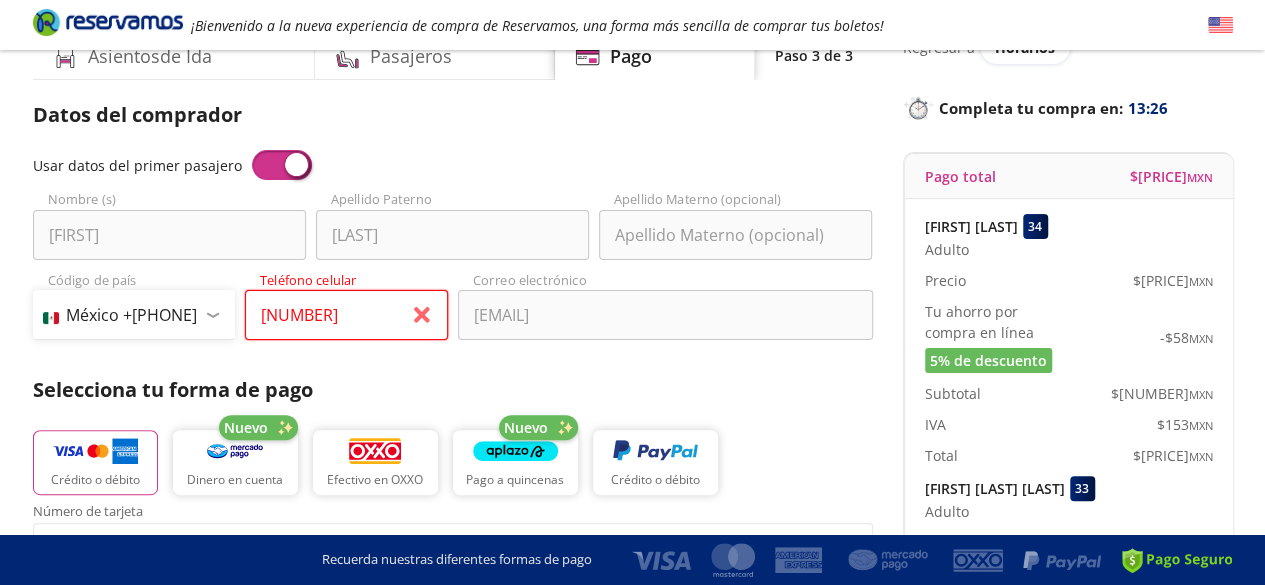 type on "7" 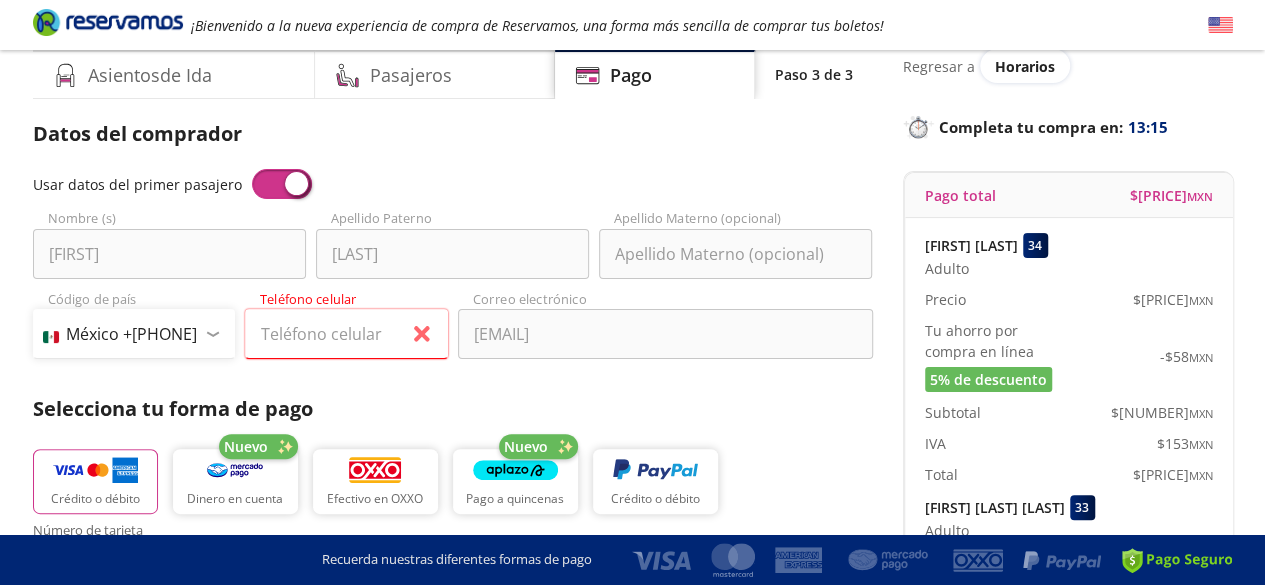 scroll, scrollTop: 164, scrollLeft: 0, axis: vertical 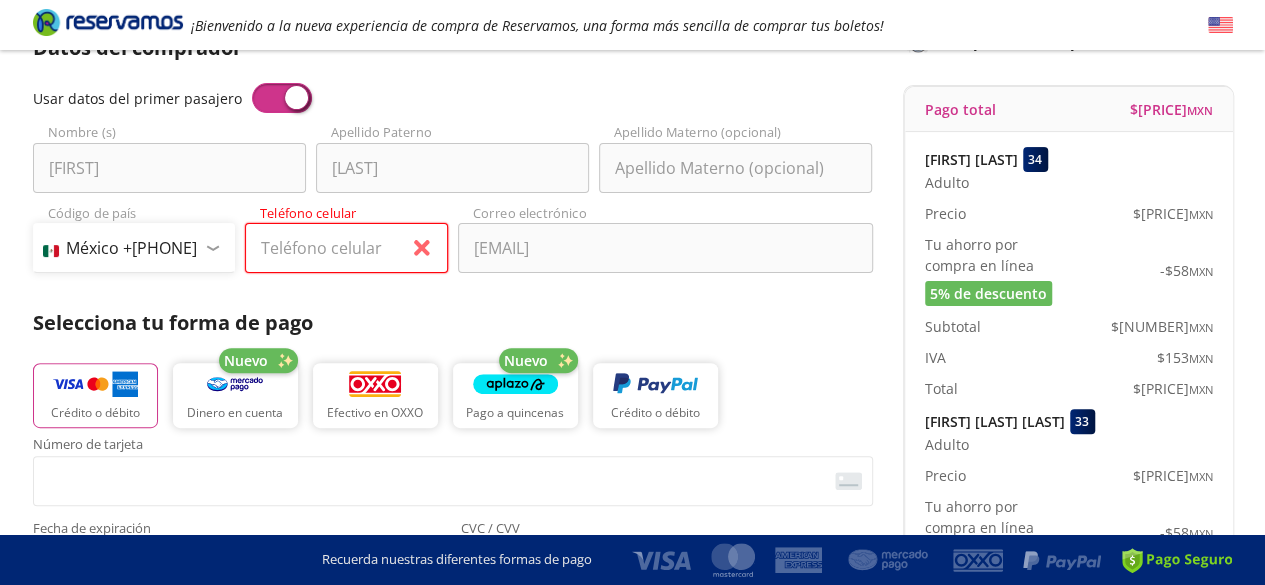 click on "Teléfono celular" at bounding box center (346, 248) 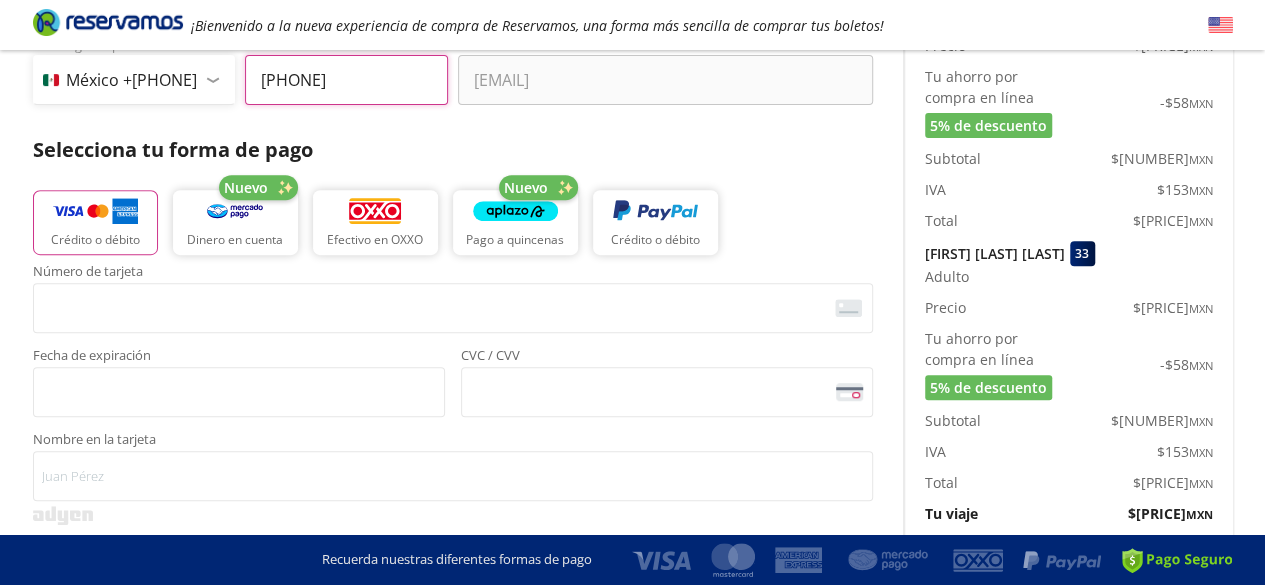 scroll, scrollTop: 335, scrollLeft: 0, axis: vertical 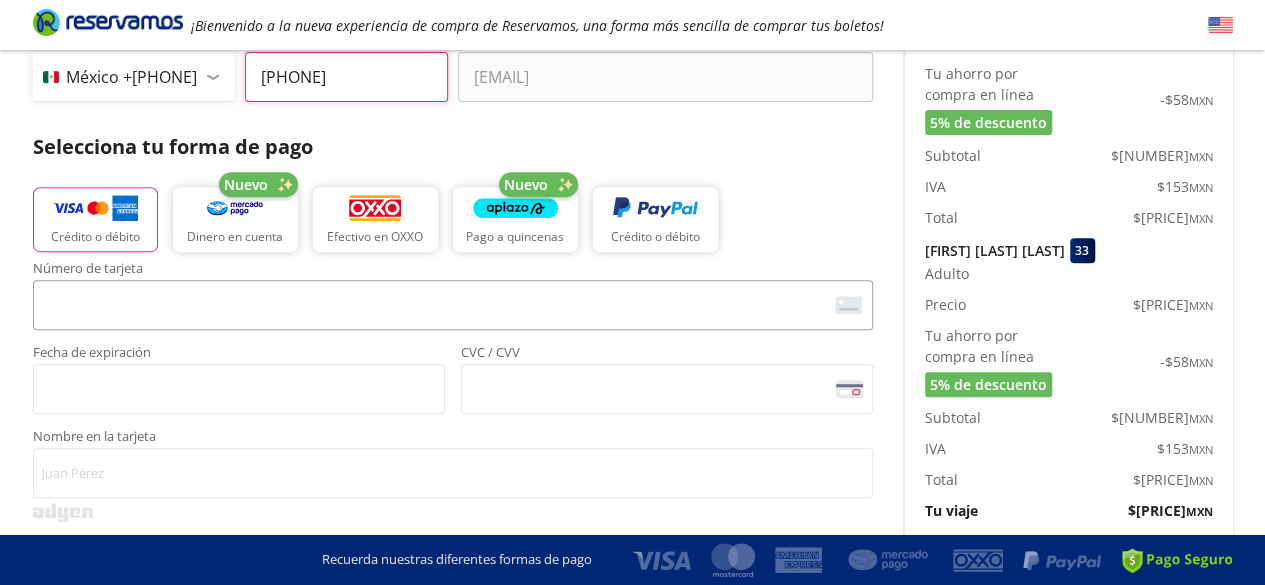 type on "[PHONE]" 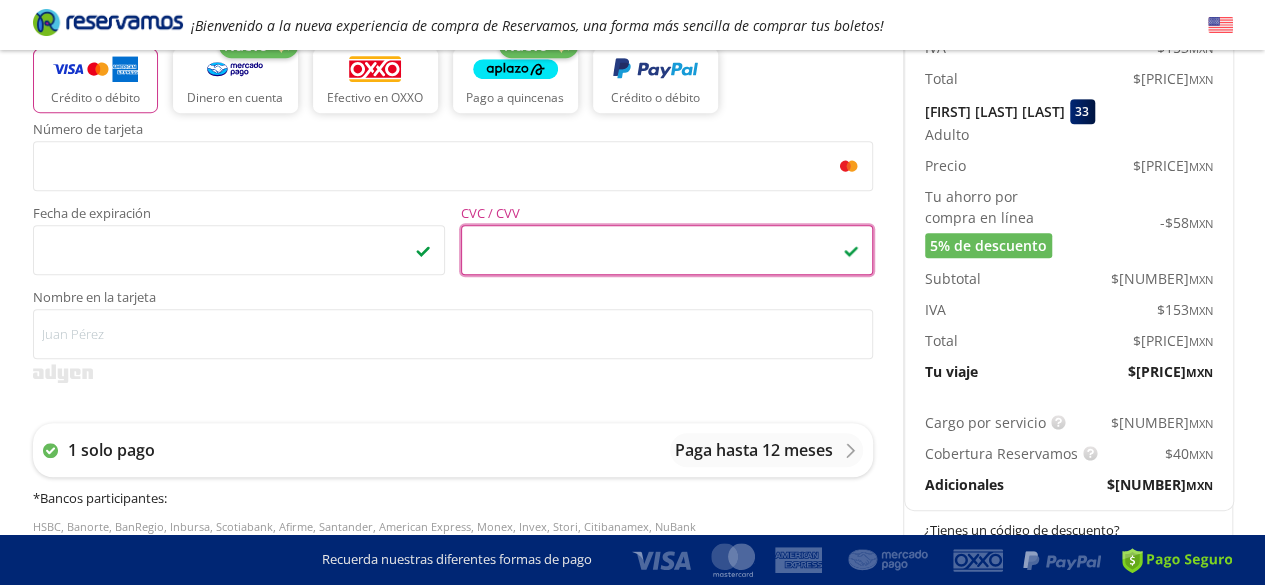 scroll, scrollTop: 475, scrollLeft: 0, axis: vertical 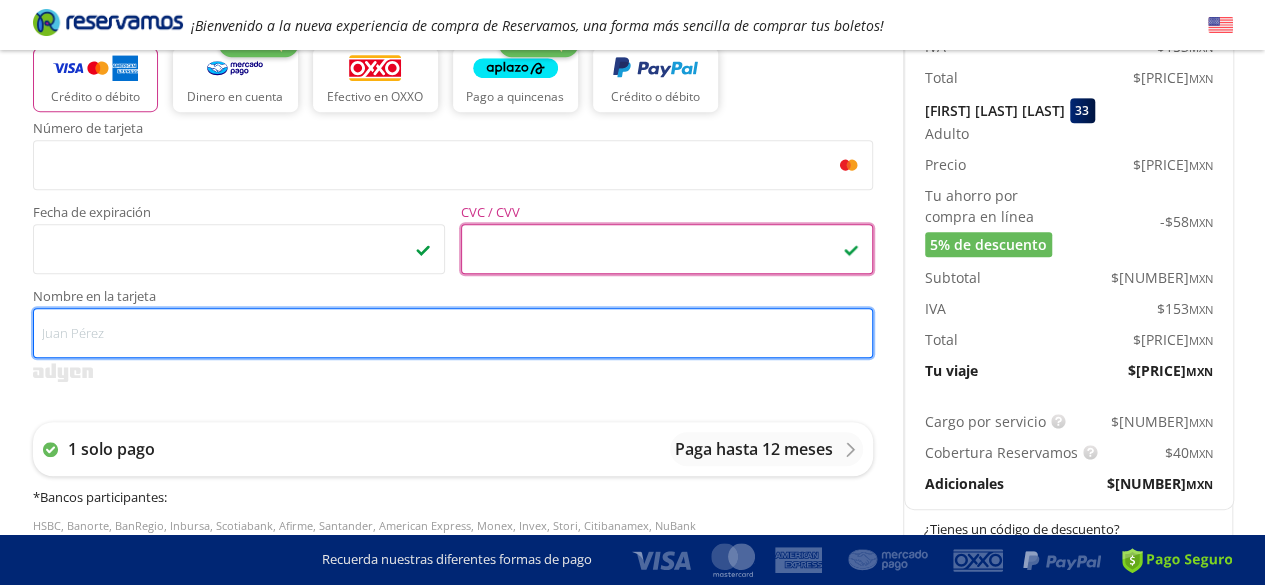 click on "Nombre en la tarjeta" at bounding box center [453, 333] 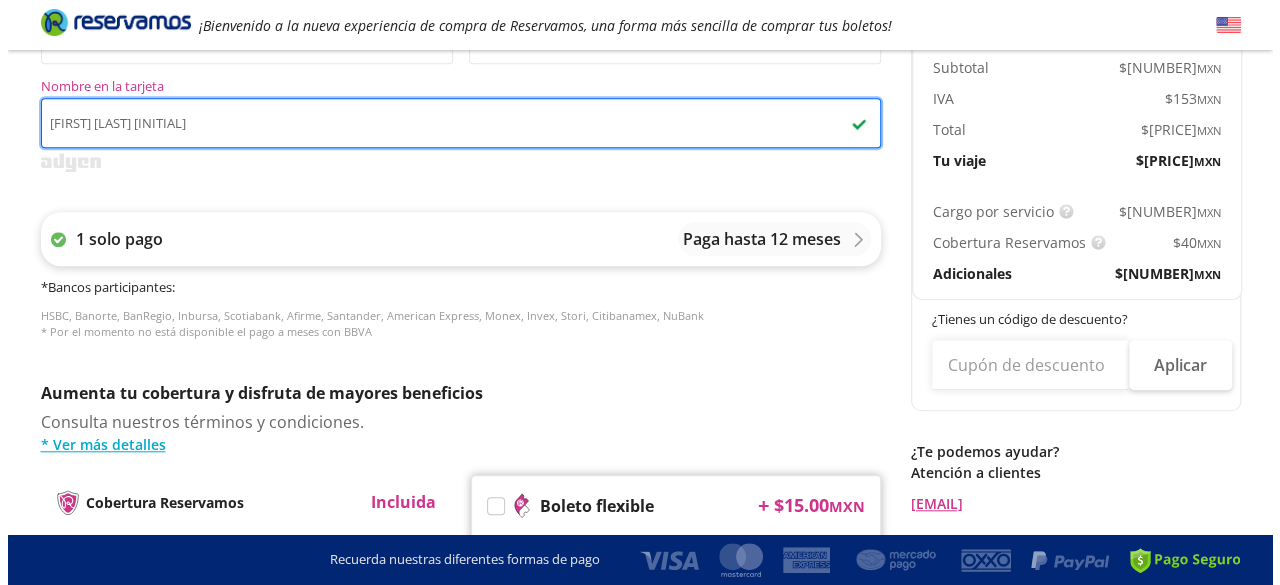 scroll, scrollTop: 694, scrollLeft: 0, axis: vertical 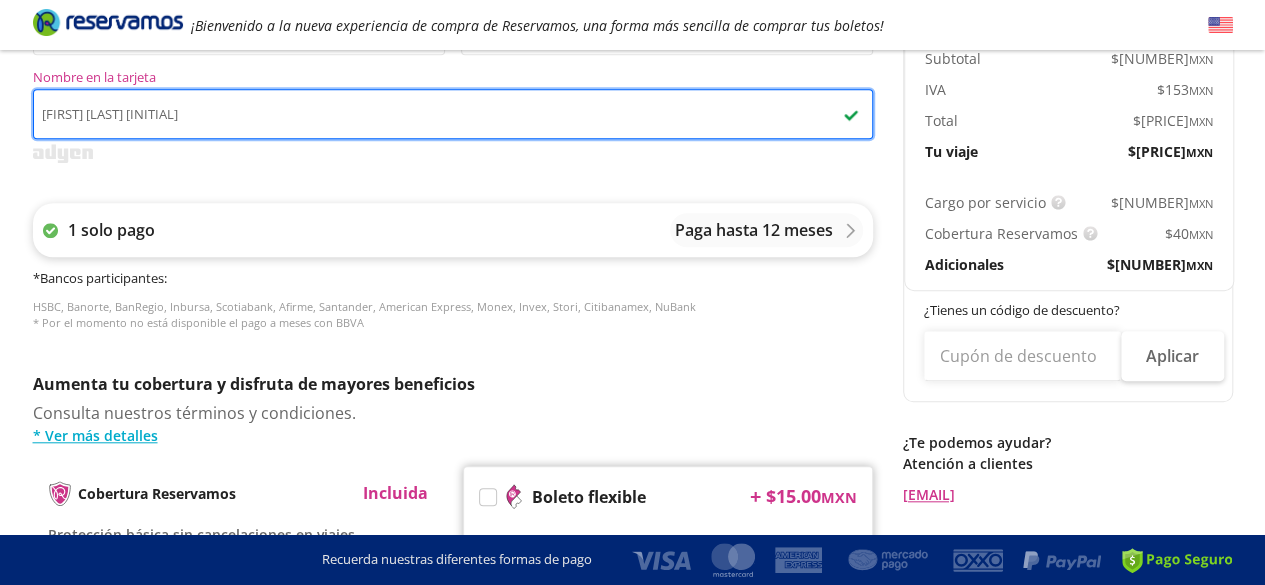 type on "[FIRST] [LAST] [INITIAL]" 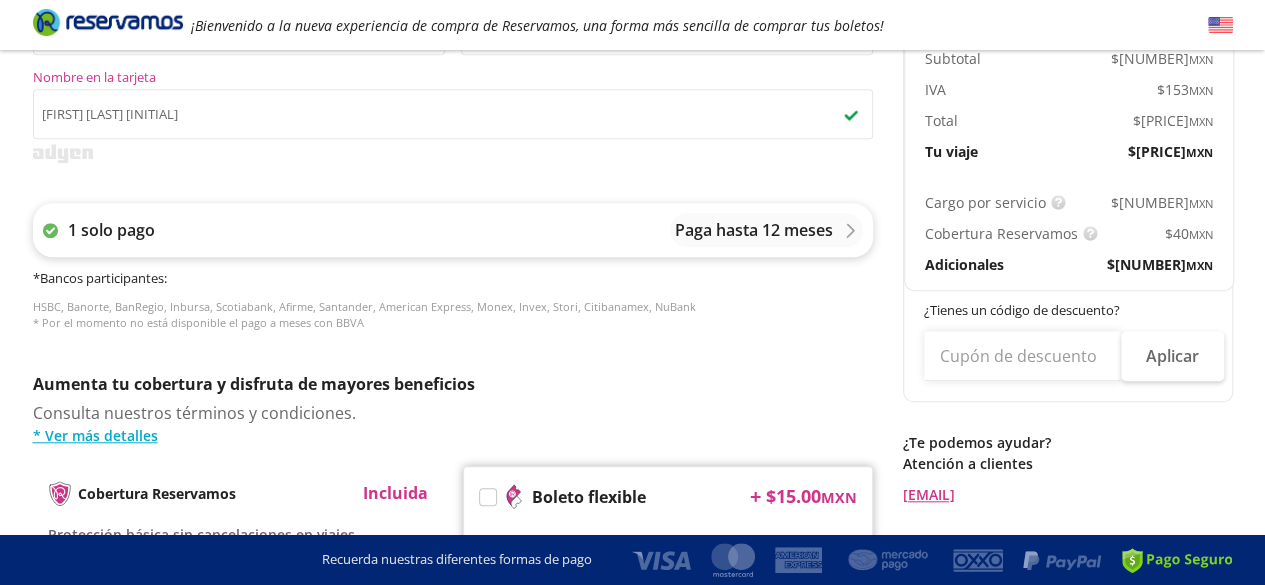 click on "Paga hasta 12 meses" at bounding box center (754, 230) 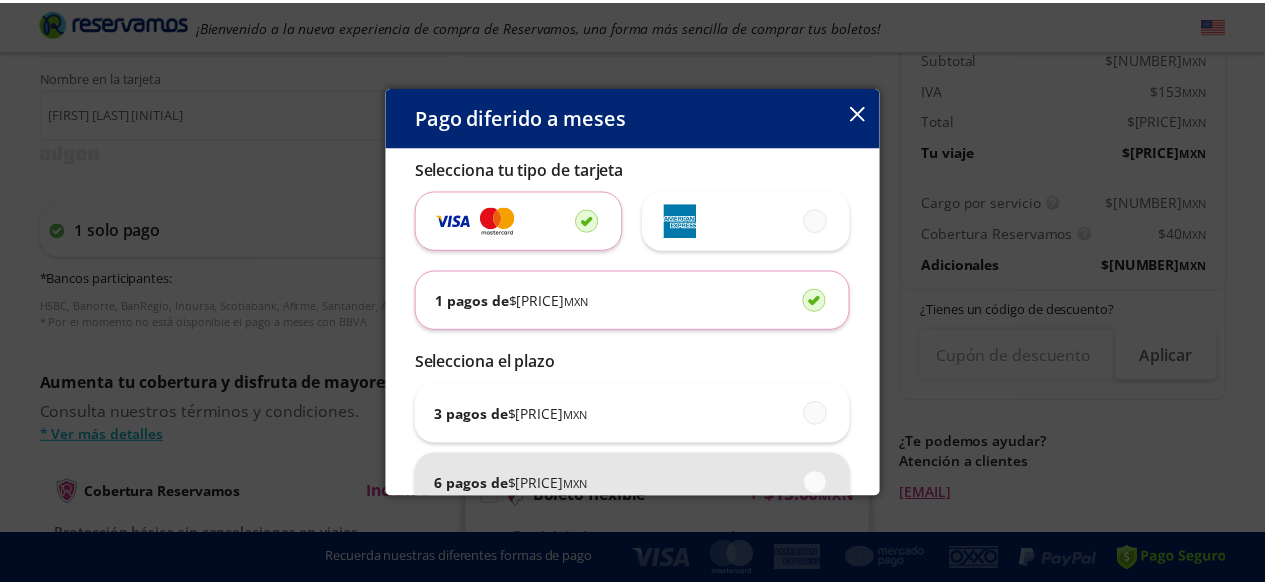 scroll, scrollTop: 186, scrollLeft: 0, axis: vertical 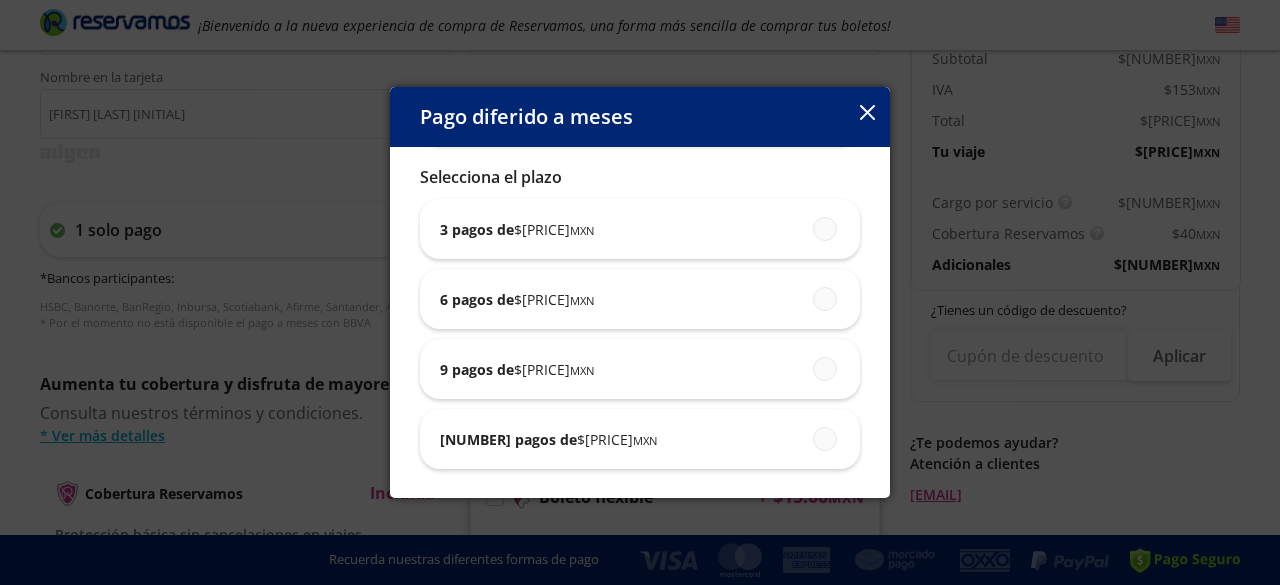 click at bounding box center (867, 112) 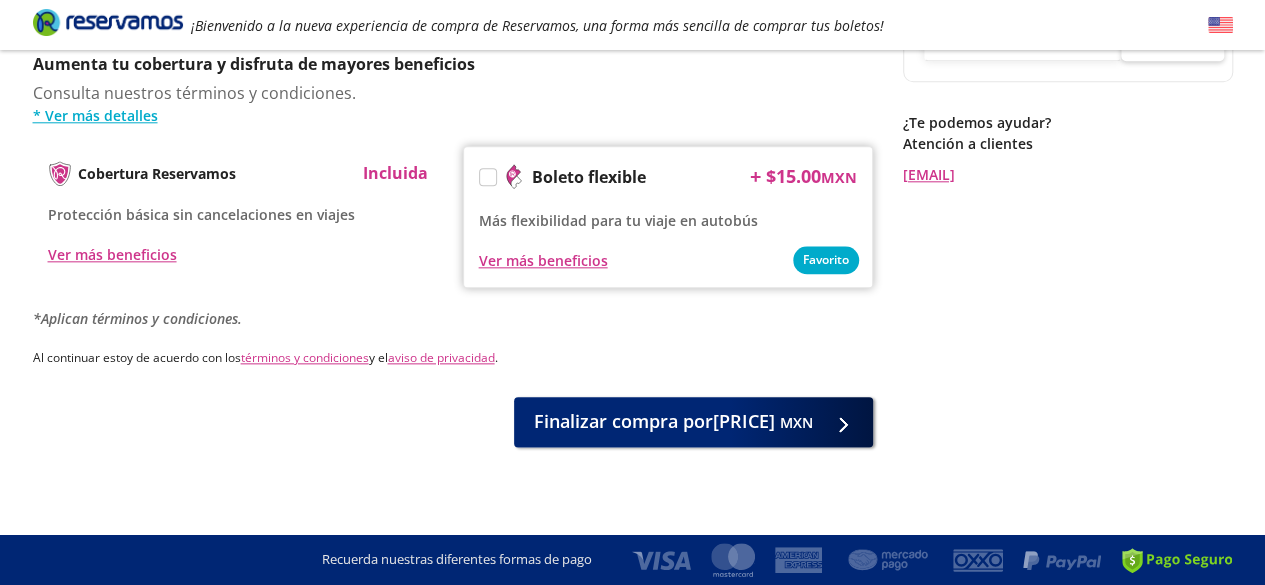 scroll, scrollTop: 1014, scrollLeft: 0, axis: vertical 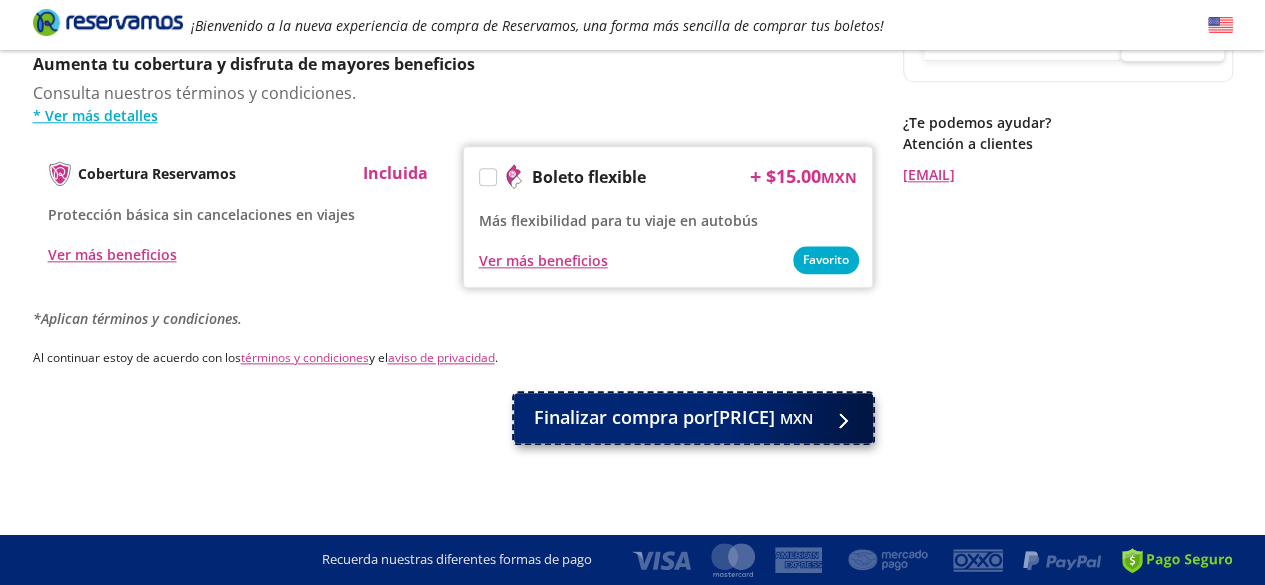click on "Finalizar compra por  [PRICE]   MXN" at bounding box center [673, 417] 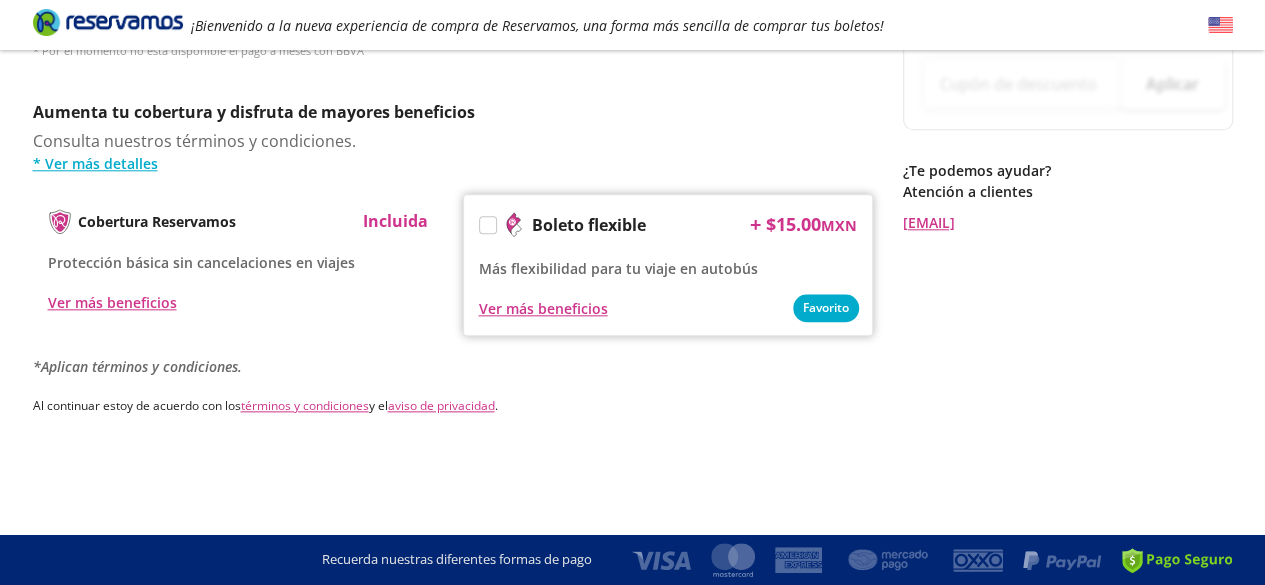 scroll, scrollTop: 0, scrollLeft: 0, axis: both 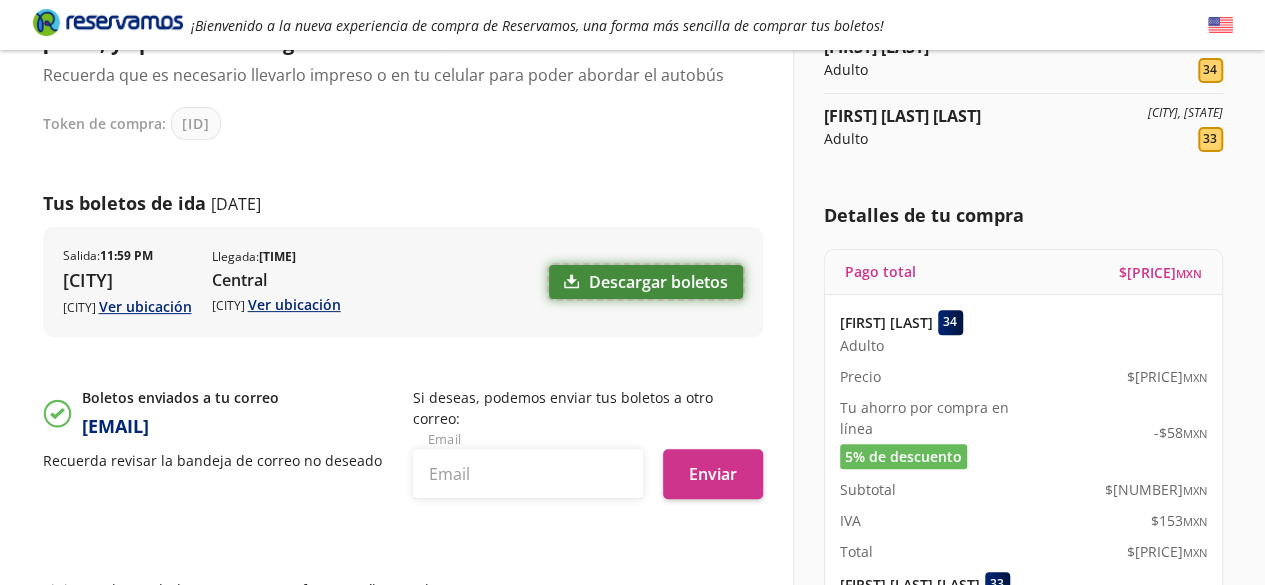 click on "Descargar boletos" at bounding box center (646, 282) 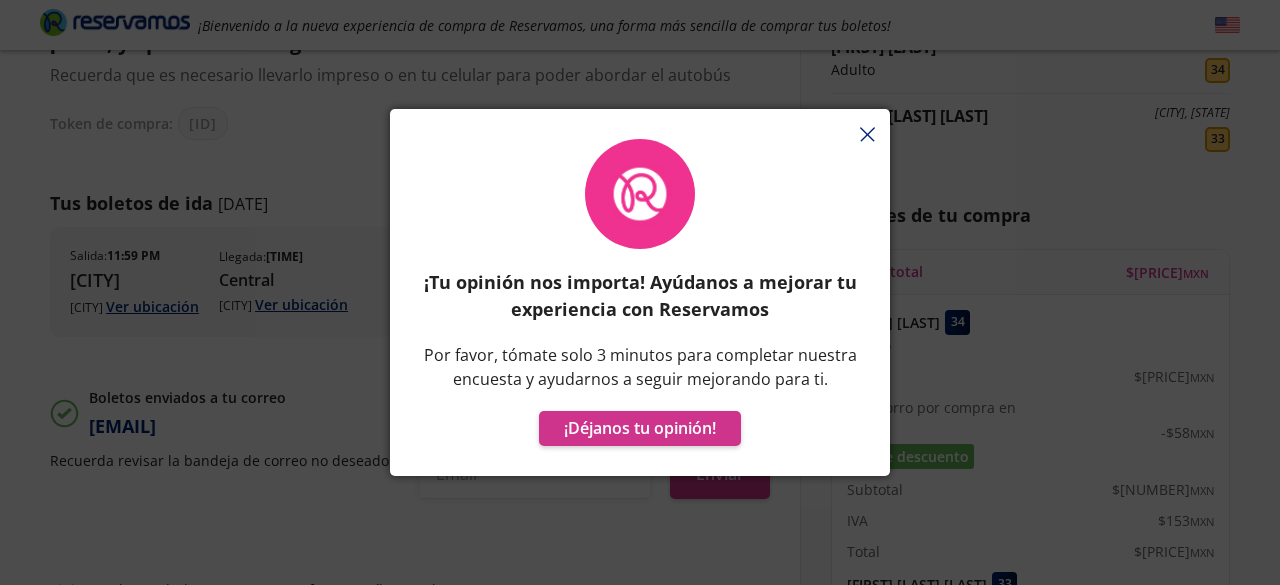 click at bounding box center [867, 134] 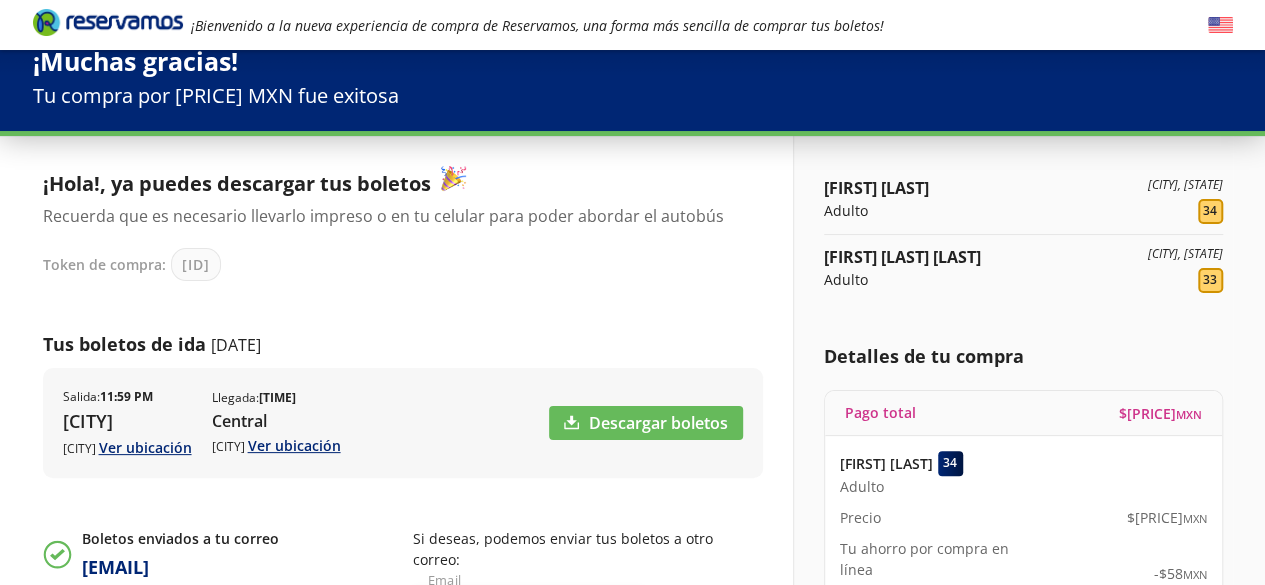 scroll, scrollTop: 0, scrollLeft: 0, axis: both 